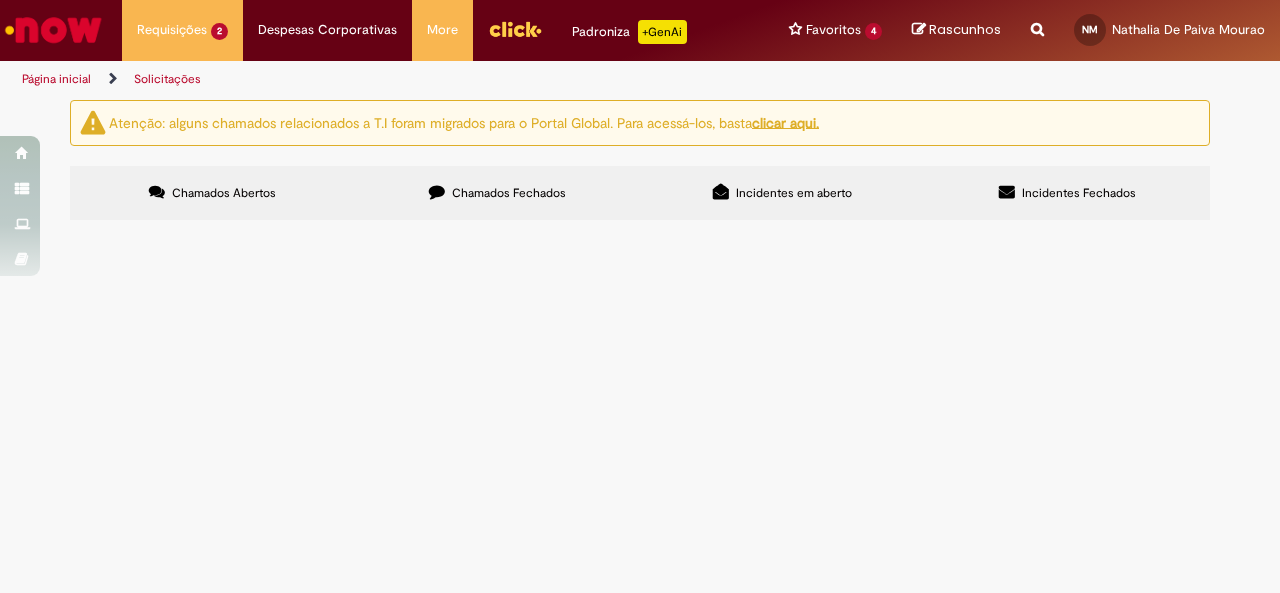 scroll, scrollTop: 0, scrollLeft: 0, axis: both 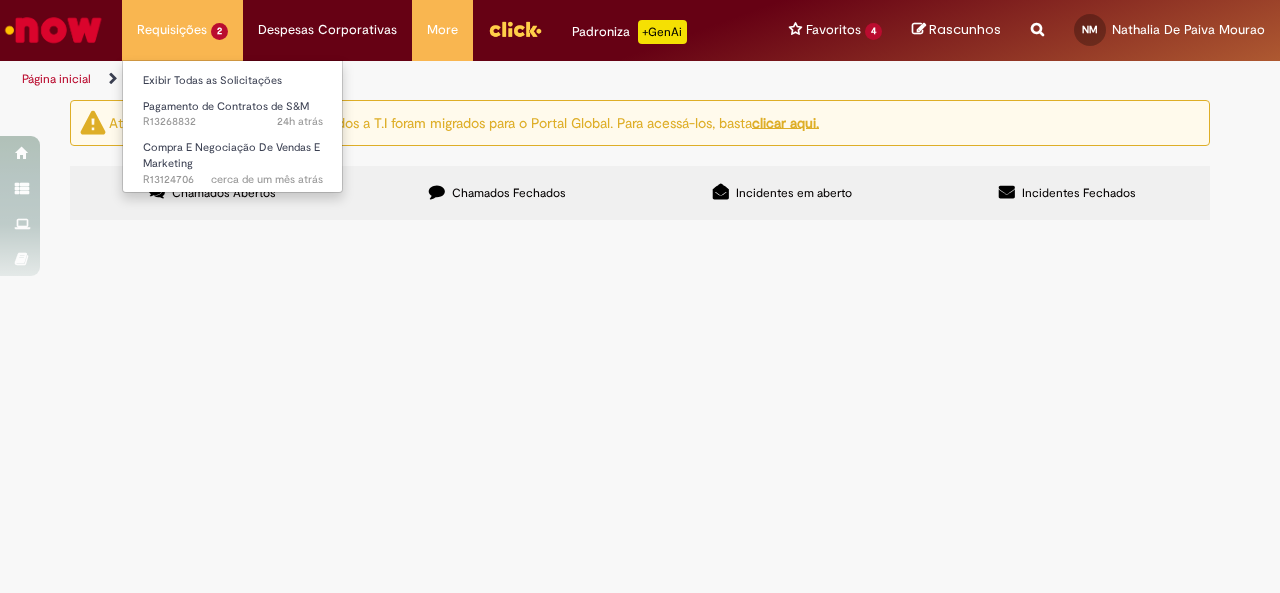 click on "Requisições   2
Exibir Todas as Solicitações
Pagamento de Contratos de S&M
24h atrás 24 horas atrás  R13268832
Compra E Negociação De Vendas E Marketing
cerca de um mês atrás cerca de um mês atrás  R13124706" at bounding box center (182, 30) 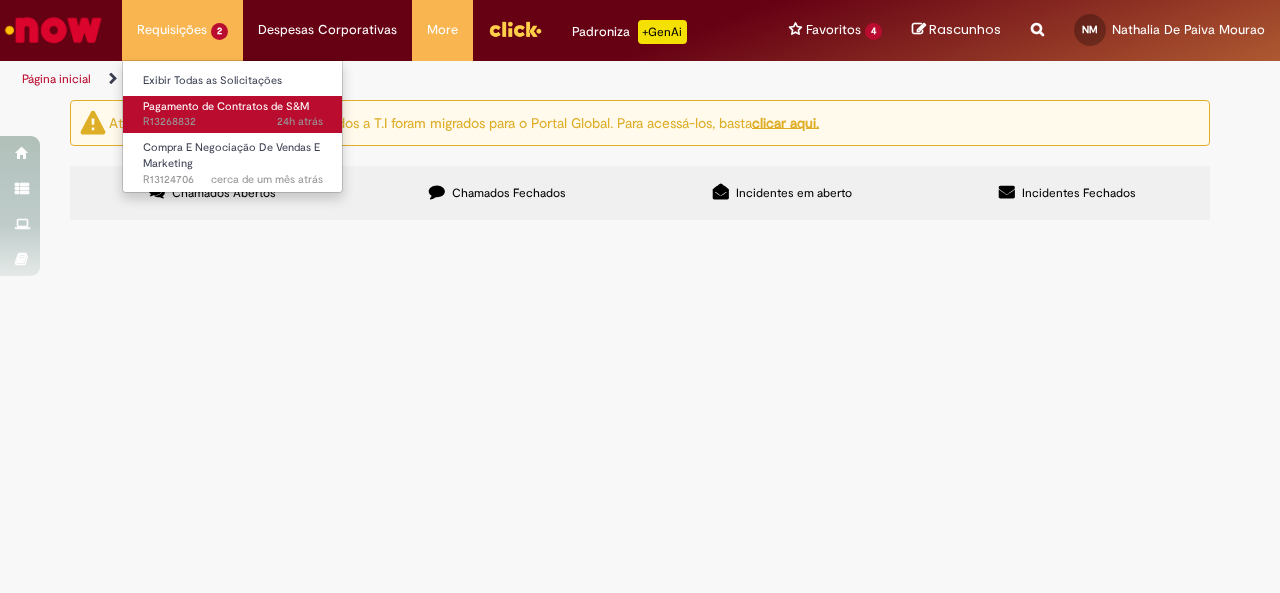 click on "Pagamento de Contratos de S&M" at bounding box center (226, 106) 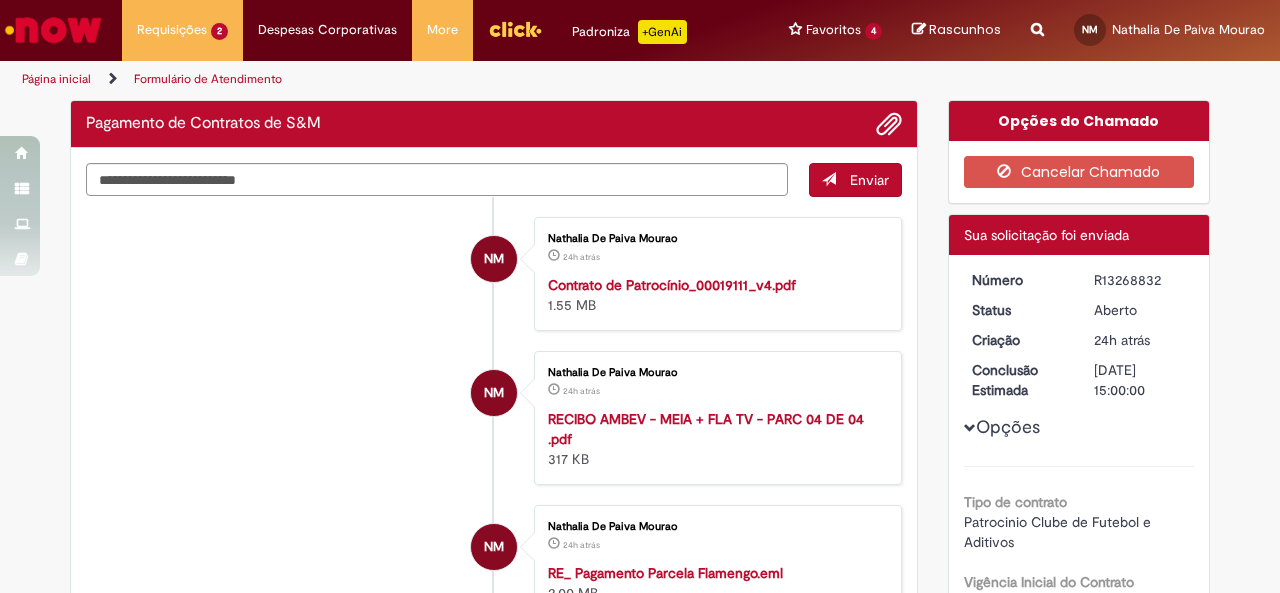 click at bounding box center [53, 30] 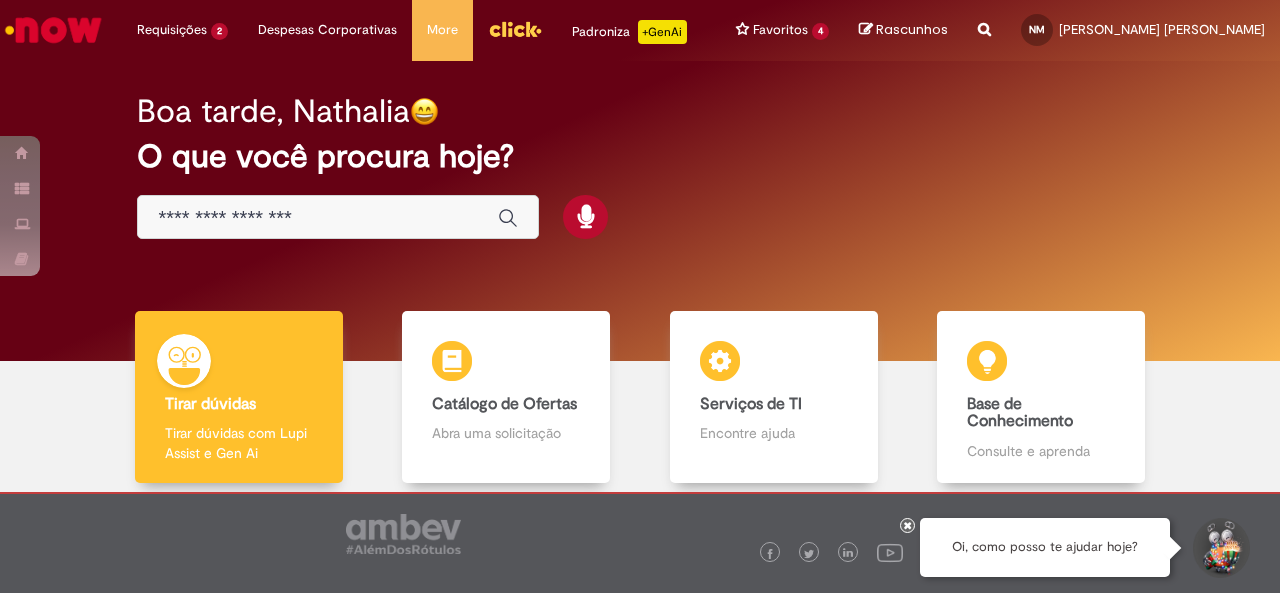 scroll, scrollTop: 0, scrollLeft: 0, axis: both 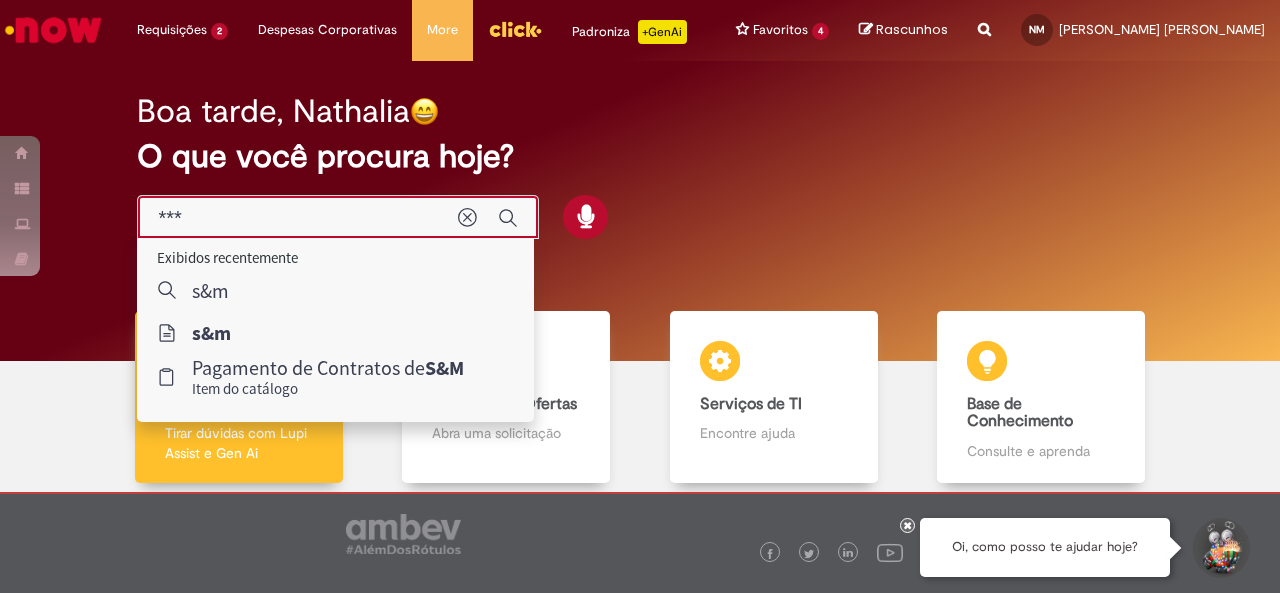 type on "***" 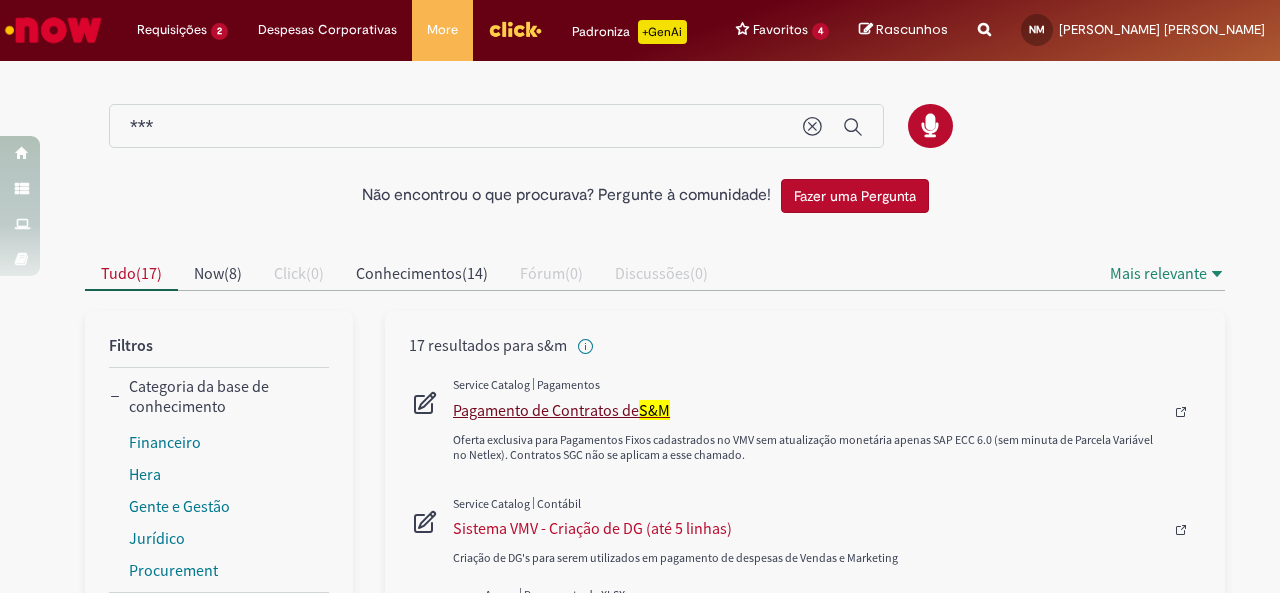 click on "Pagamento de Contratos de  S&M" at bounding box center (808, 410) 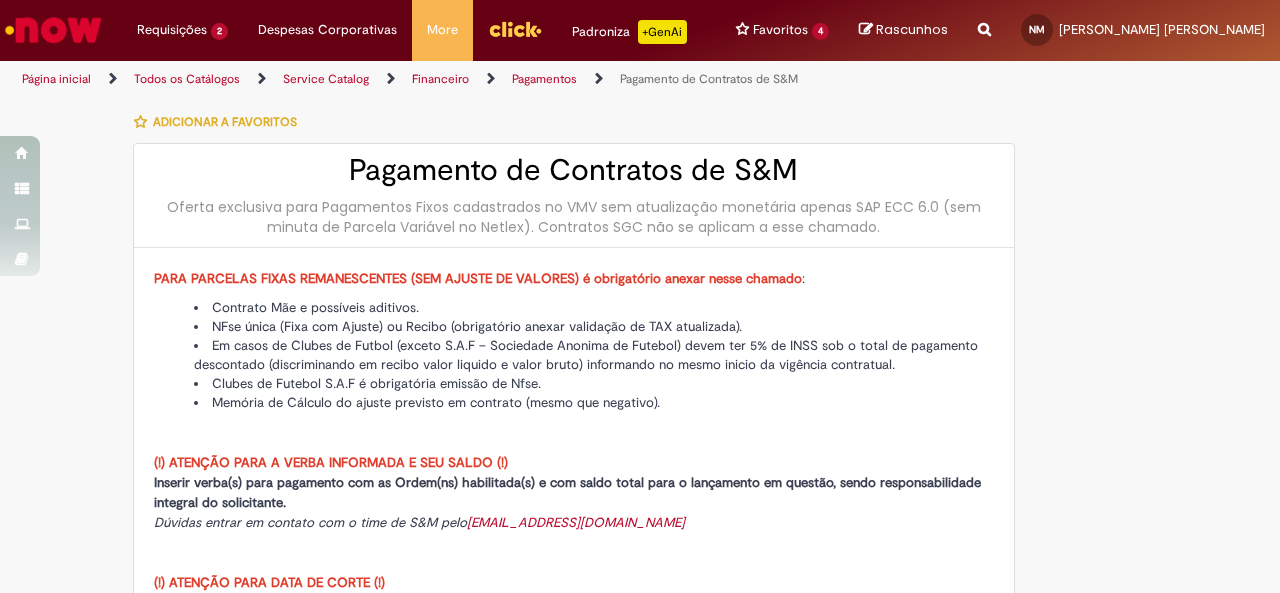 type on "********" 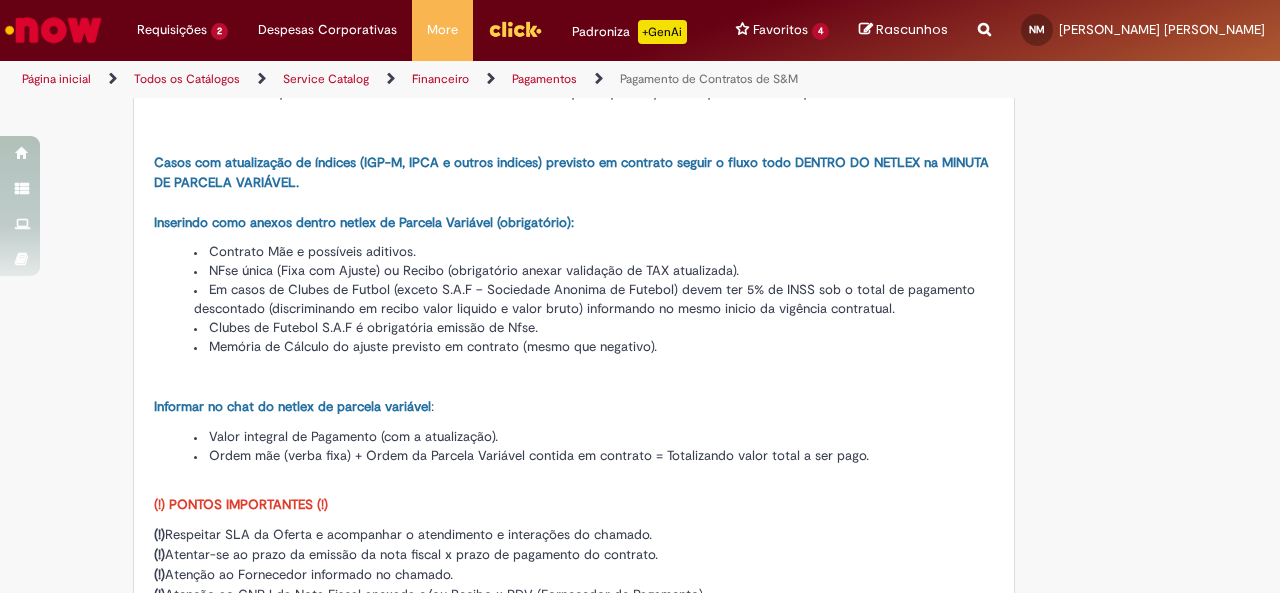 type on "**********" 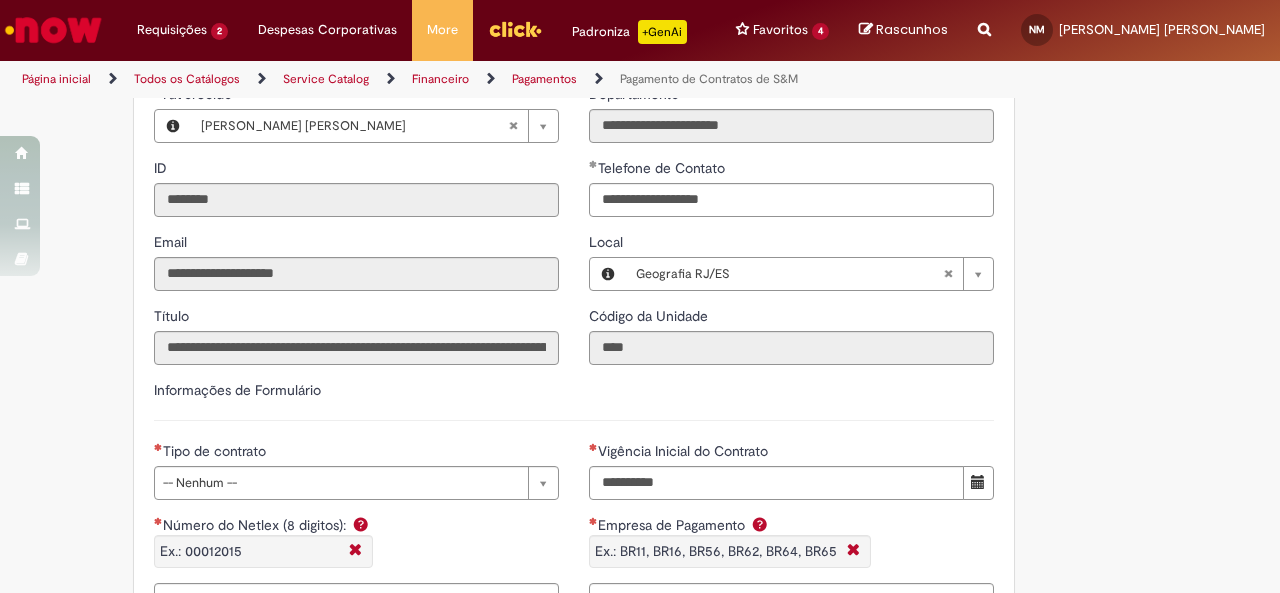 scroll, scrollTop: 1164, scrollLeft: 0, axis: vertical 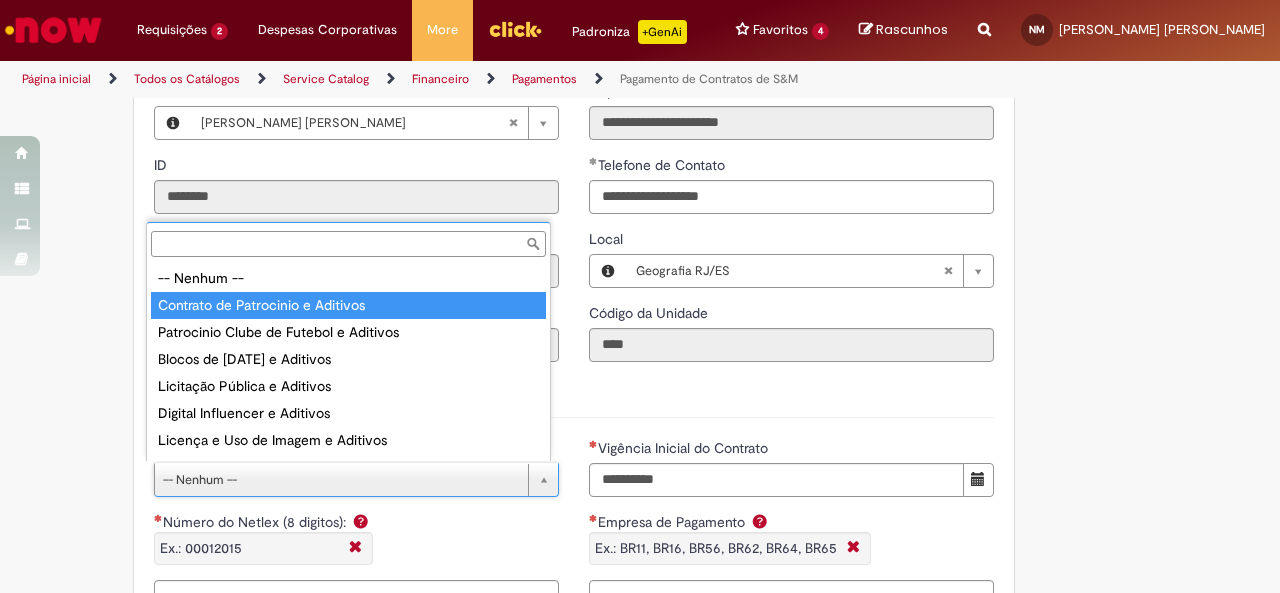 type on "**********" 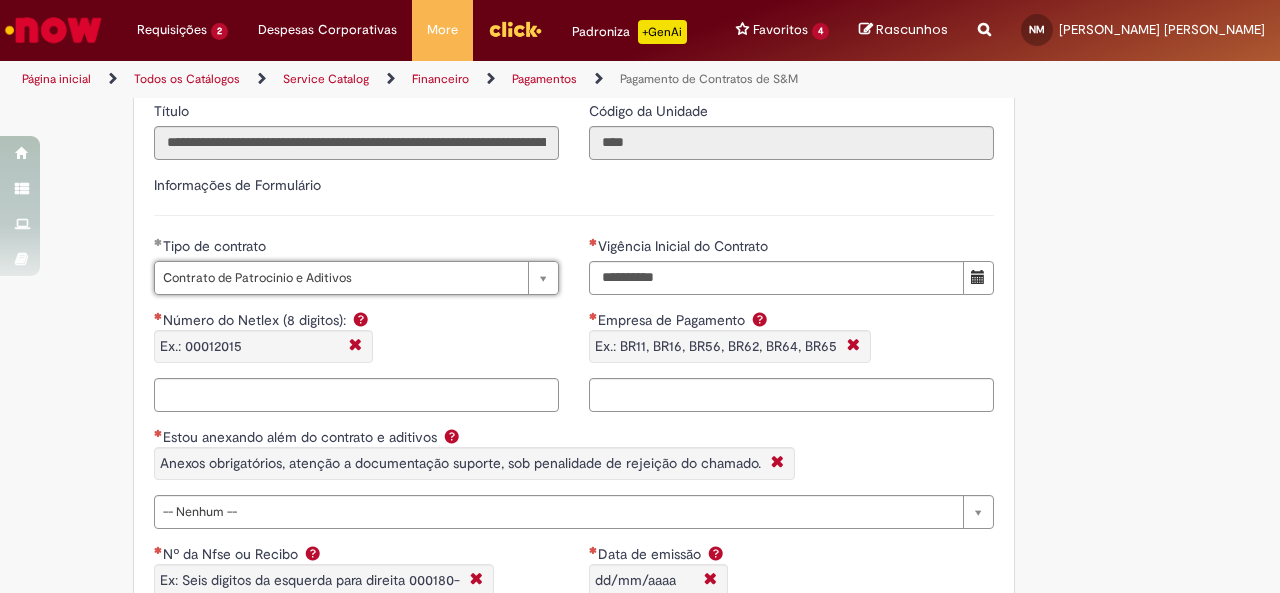 scroll, scrollTop: 1367, scrollLeft: 0, axis: vertical 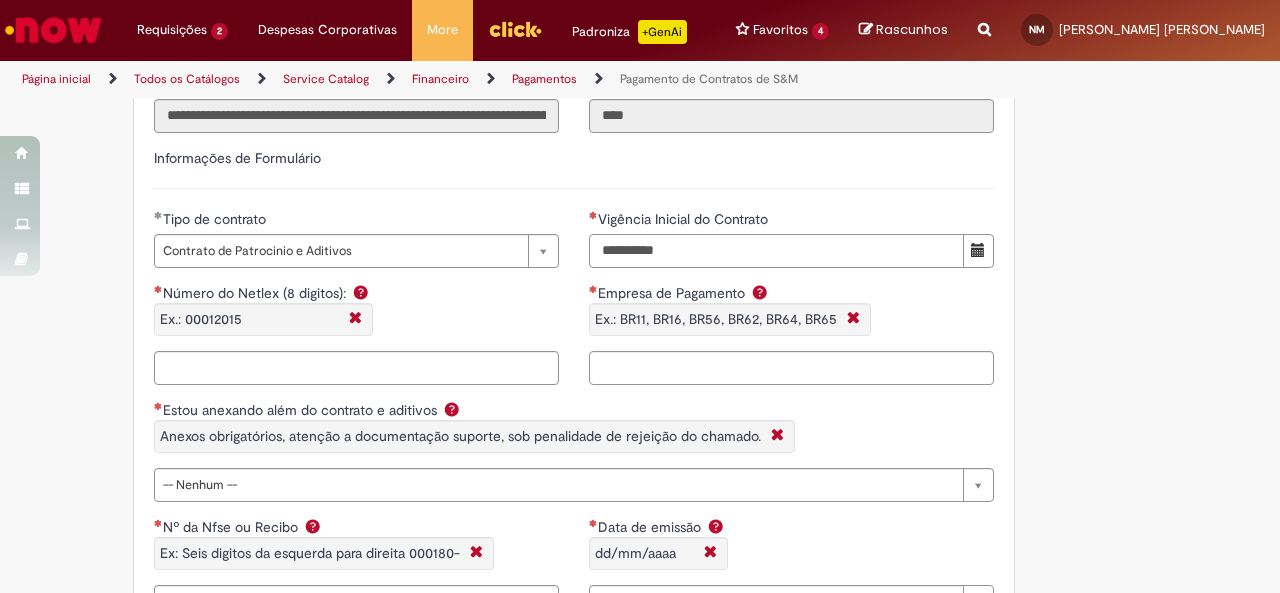click on "Vigência Inicial do Contrato" at bounding box center [776, 251] 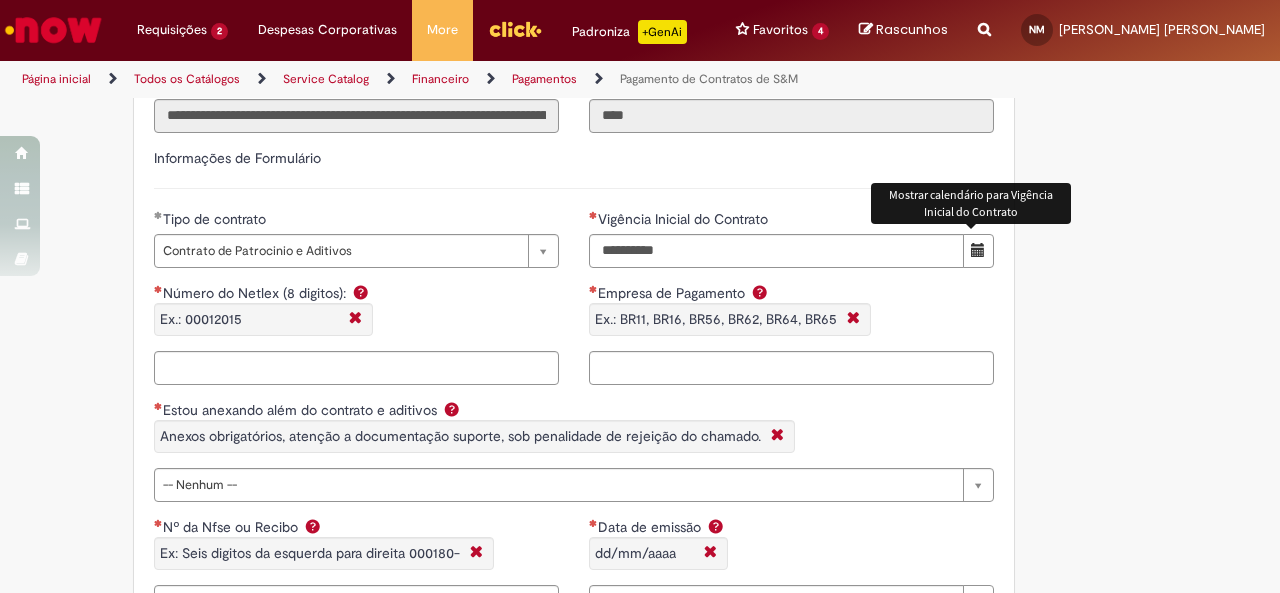 click at bounding box center [978, 251] 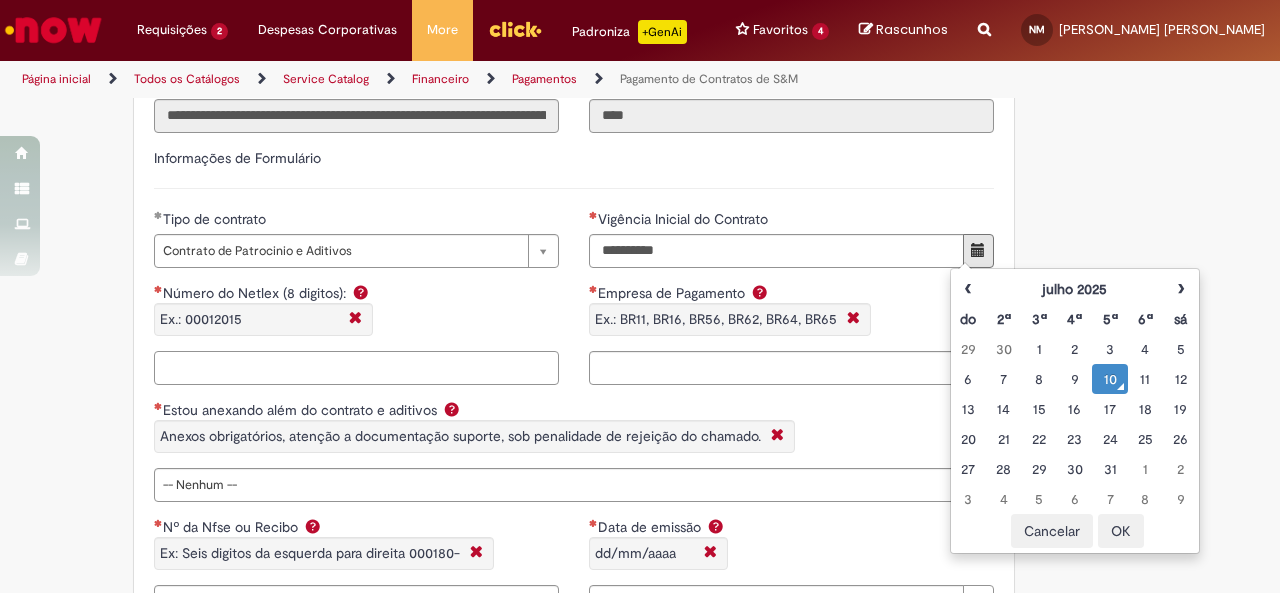 click on "Número do Netlex (8 digitos): Ex.: 00012015" at bounding box center (356, 368) 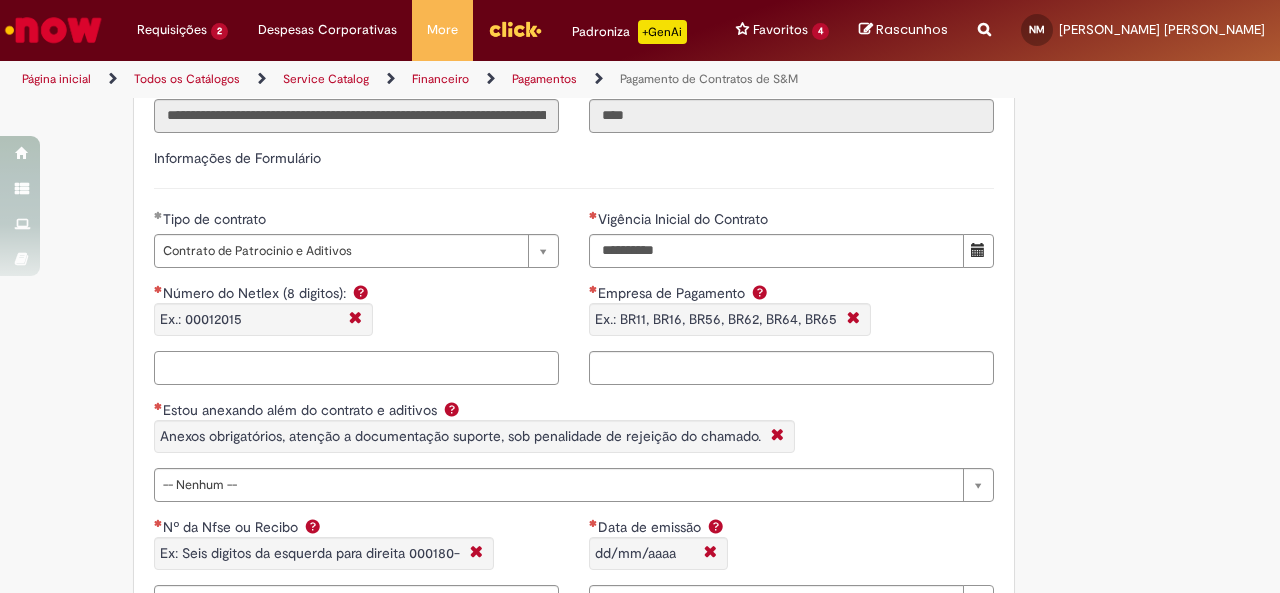 click on "Número do Netlex (8 digitos): Ex.: 00012015" at bounding box center [356, 368] 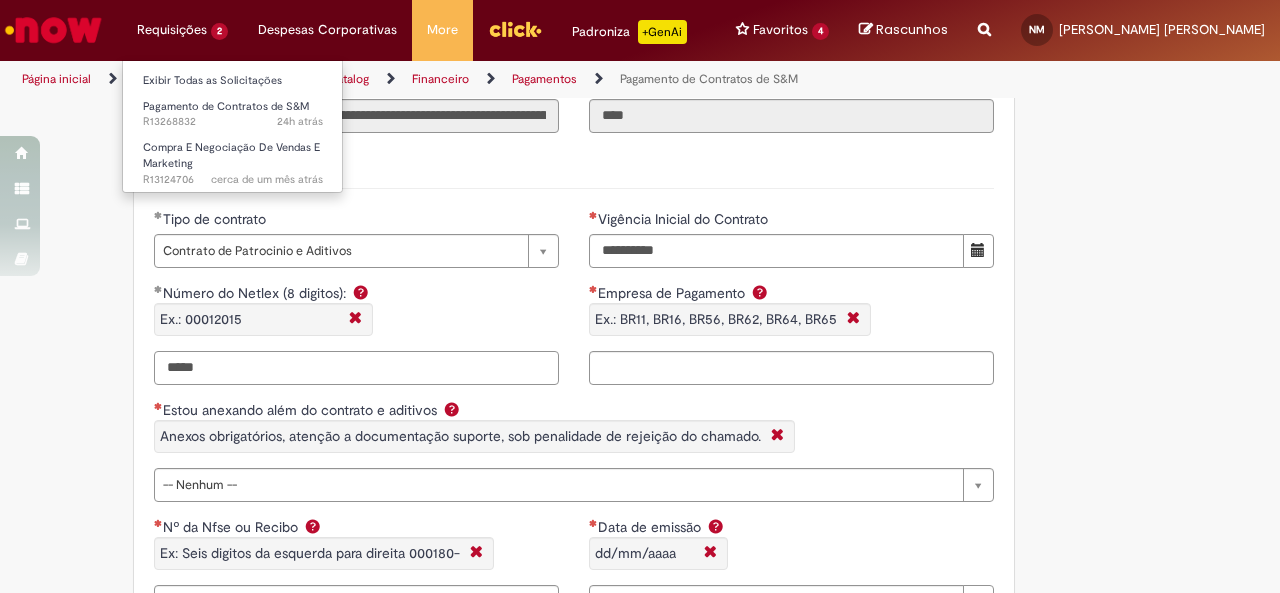 type on "*****" 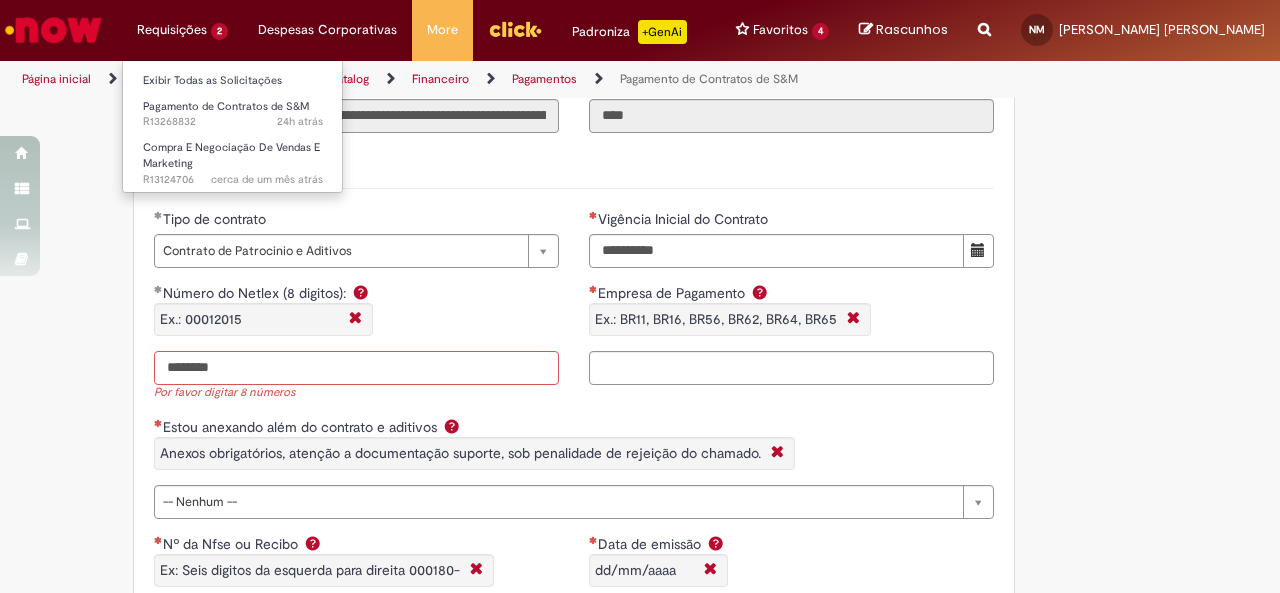 type on "********" 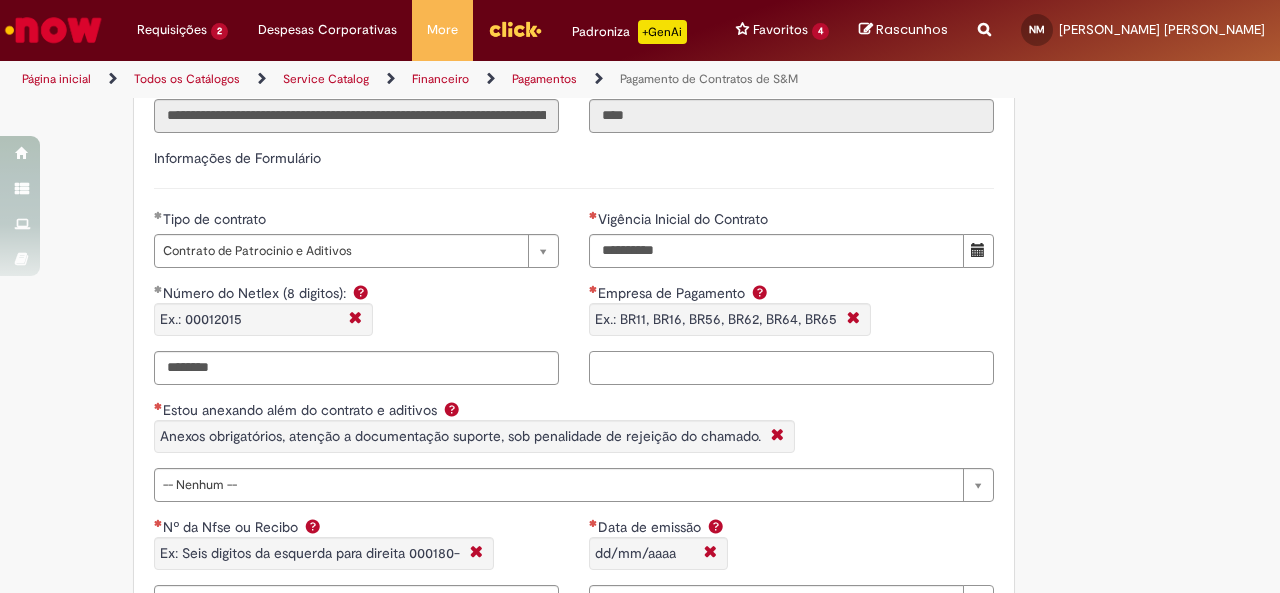 click on "Empresa de Pagamento Ex.: BR11, BR16, BR56, BR62, BR64, BR65" at bounding box center [791, 368] 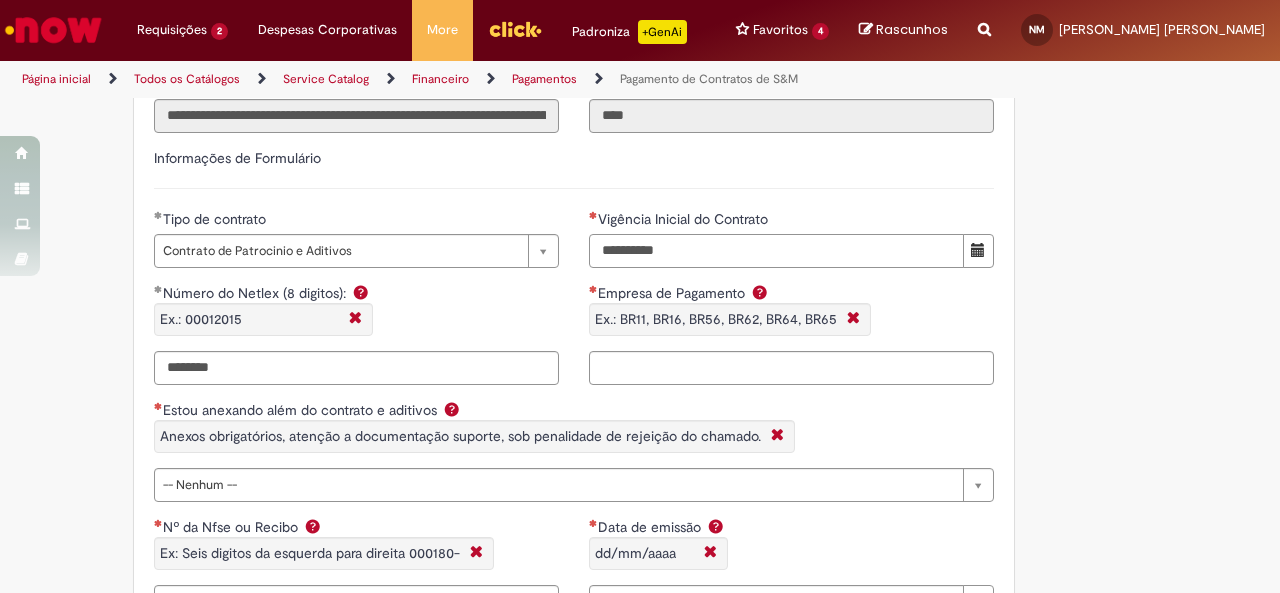 click on "Vigência Inicial do Contrato" at bounding box center (776, 251) 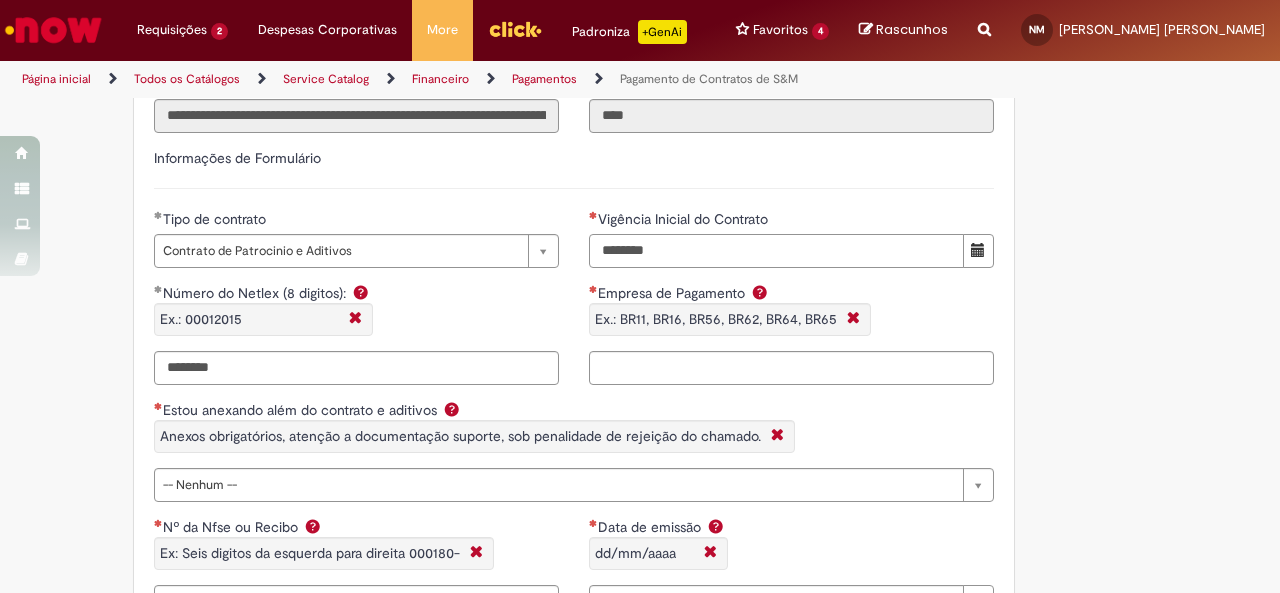 scroll, scrollTop: 1477, scrollLeft: 0, axis: vertical 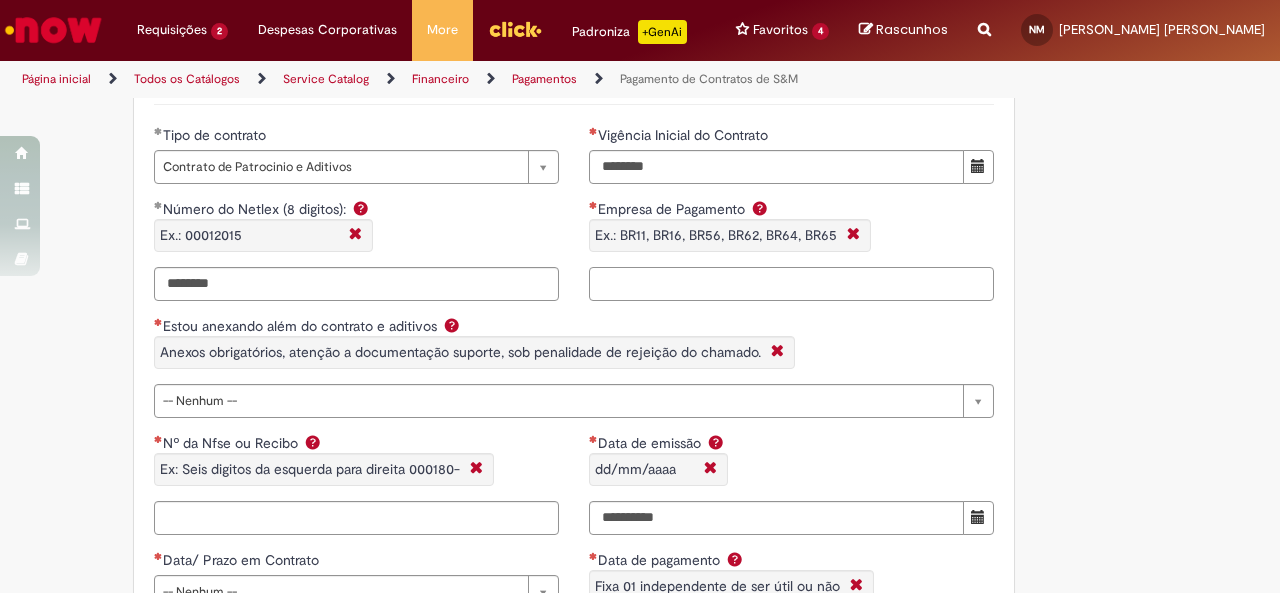 click on "Empresa de Pagamento Ex.: BR11, BR16, BR56, BR62, BR64, BR65" at bounding box center [791, 250] 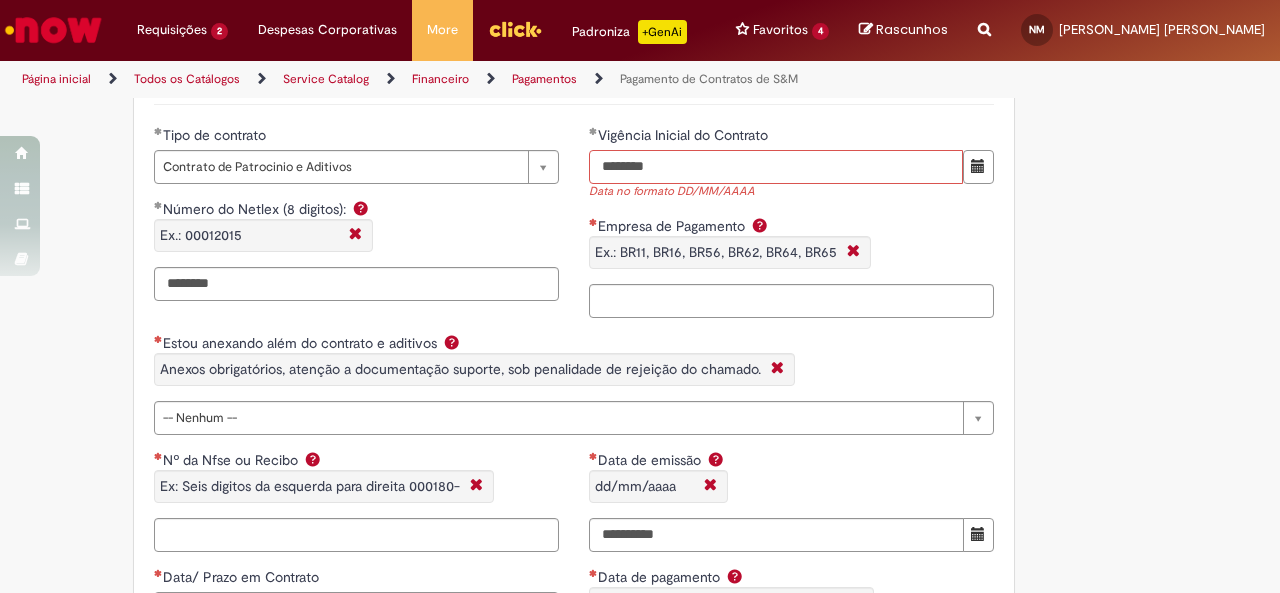 click on "********" at bounding box center (776, 167) 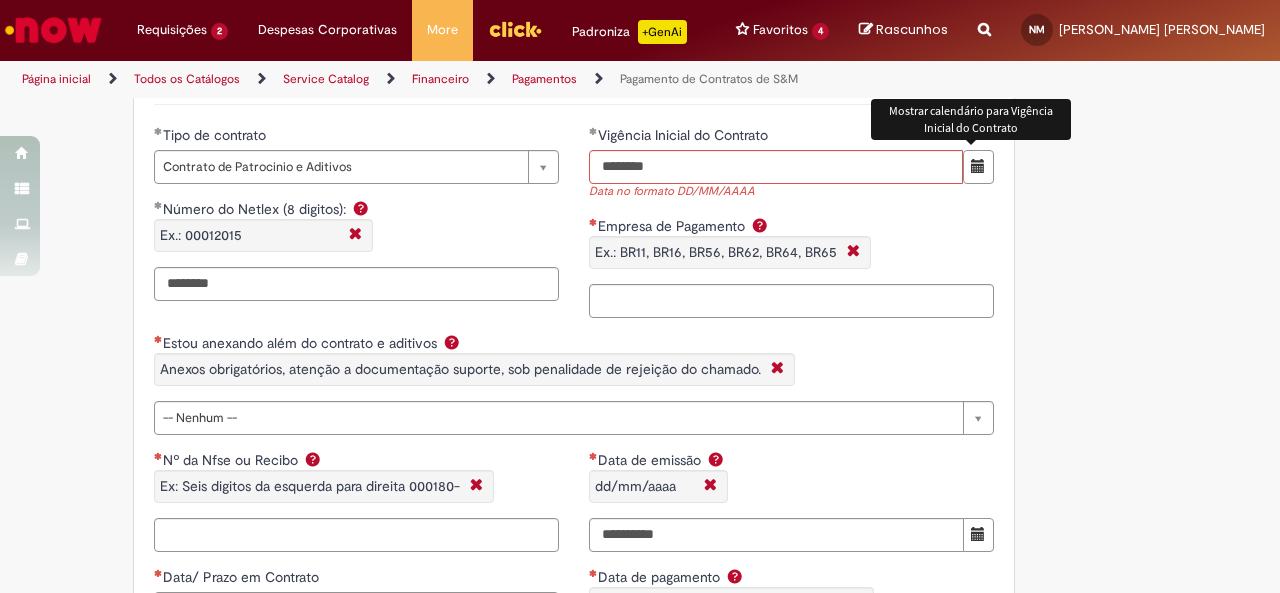 click at bounding box center (978, 167) 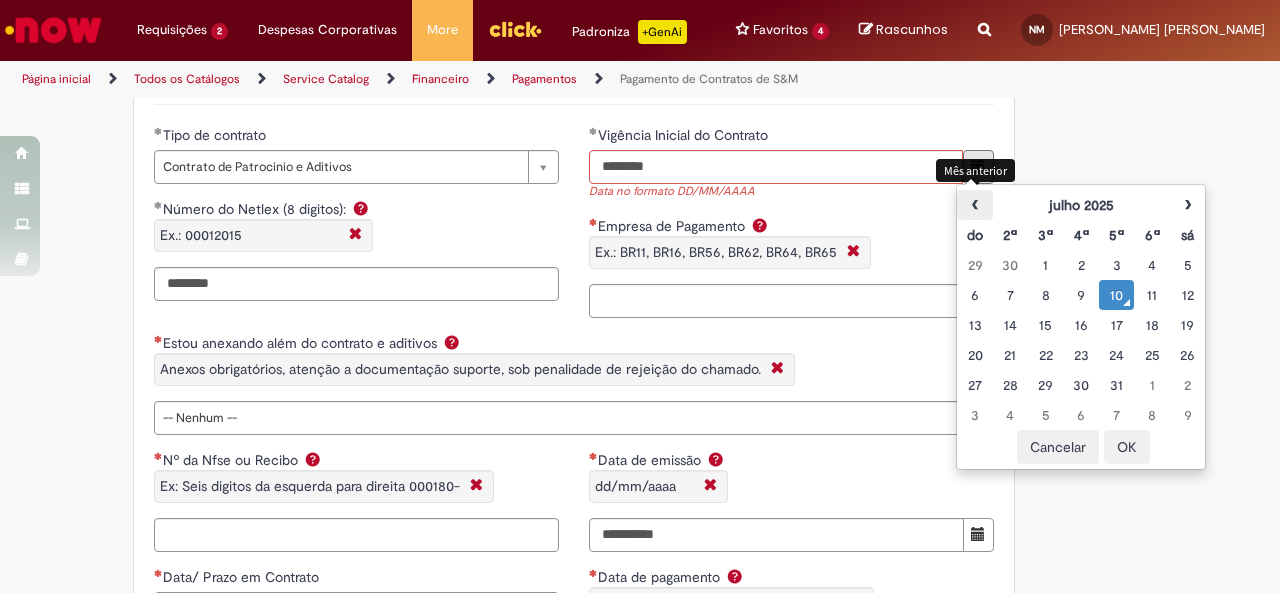 click on "‹" at bounding box center (974, 205) 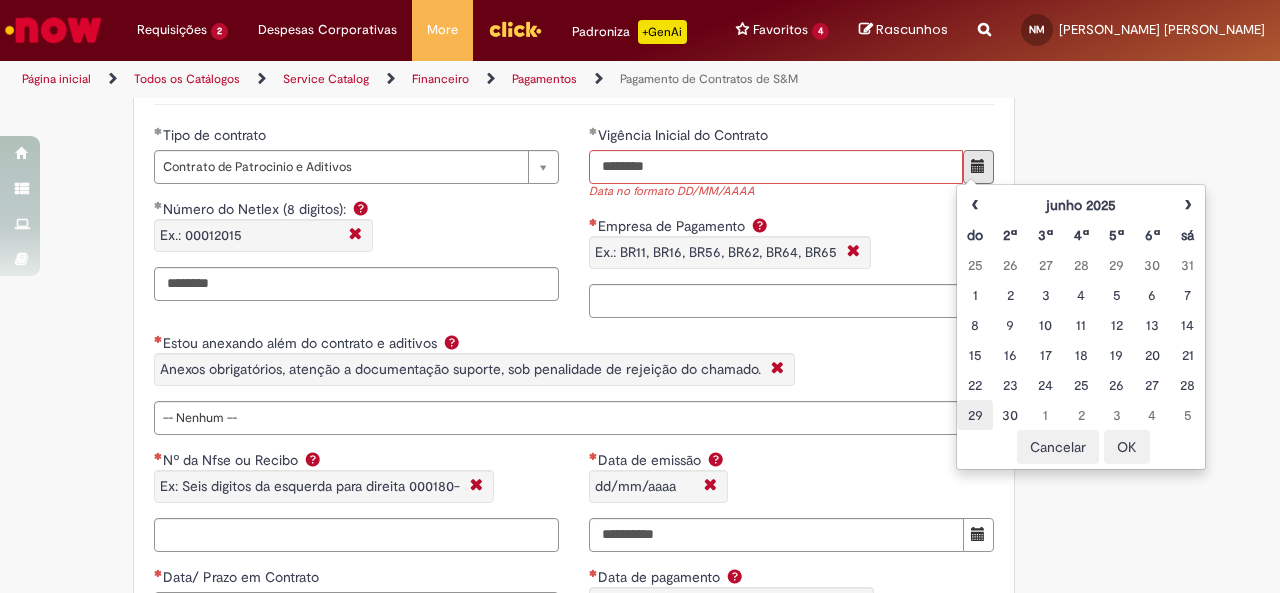 click on "29" at bounding box center (974, 415) 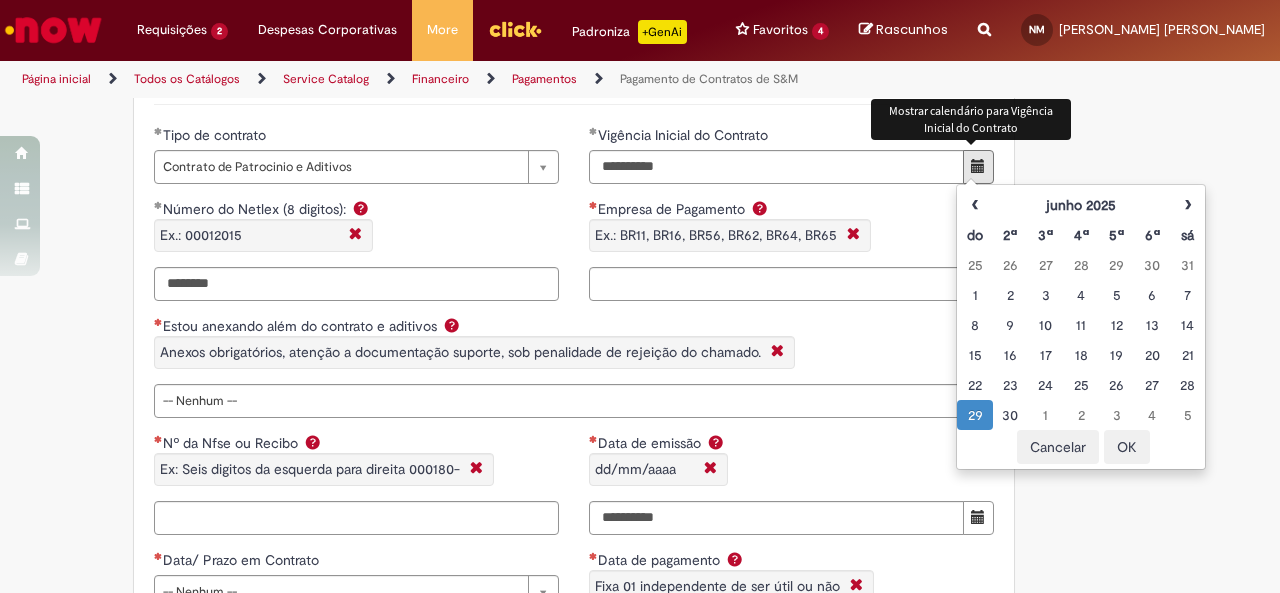 click at bounding box center (978, 167) 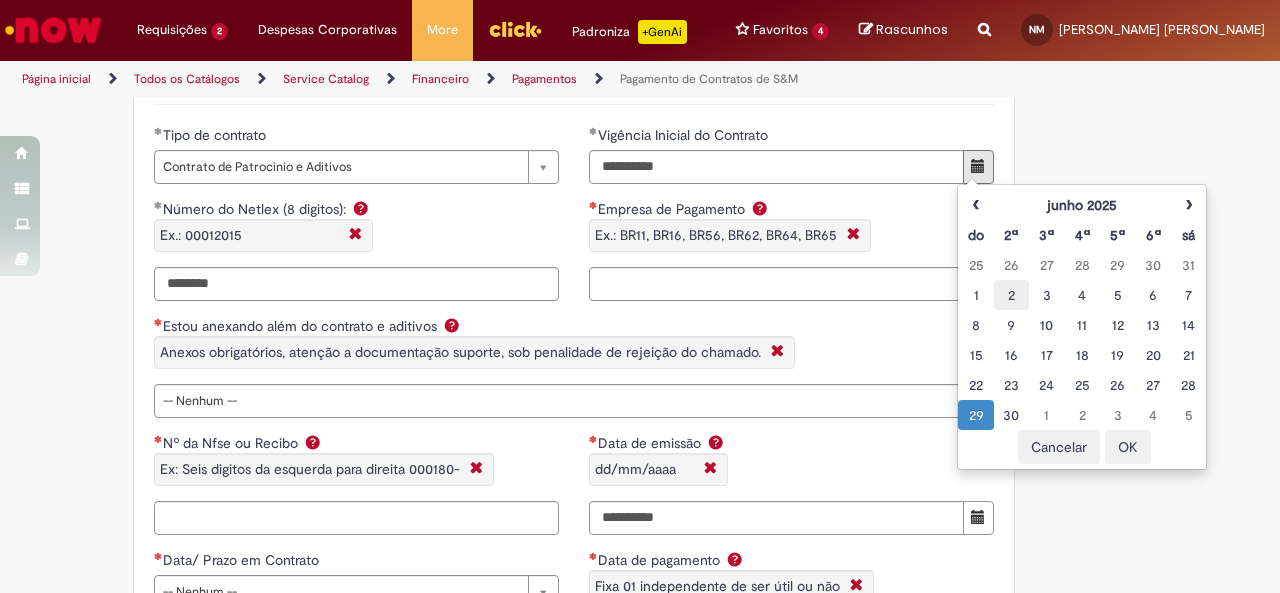 click on "2" at bounding box center [1011, 295] 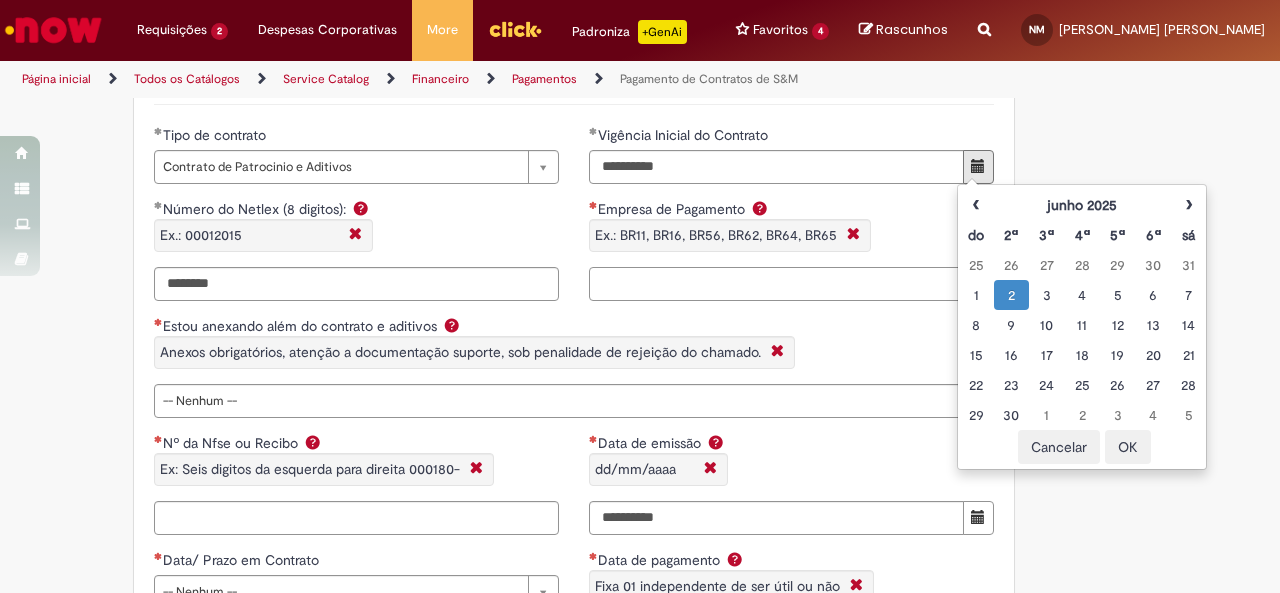 click on "Empresa de Pagamento Ex.: BR11, BR16, BR56, BR62, BR64, BR65" at bounding box center [791, 284] 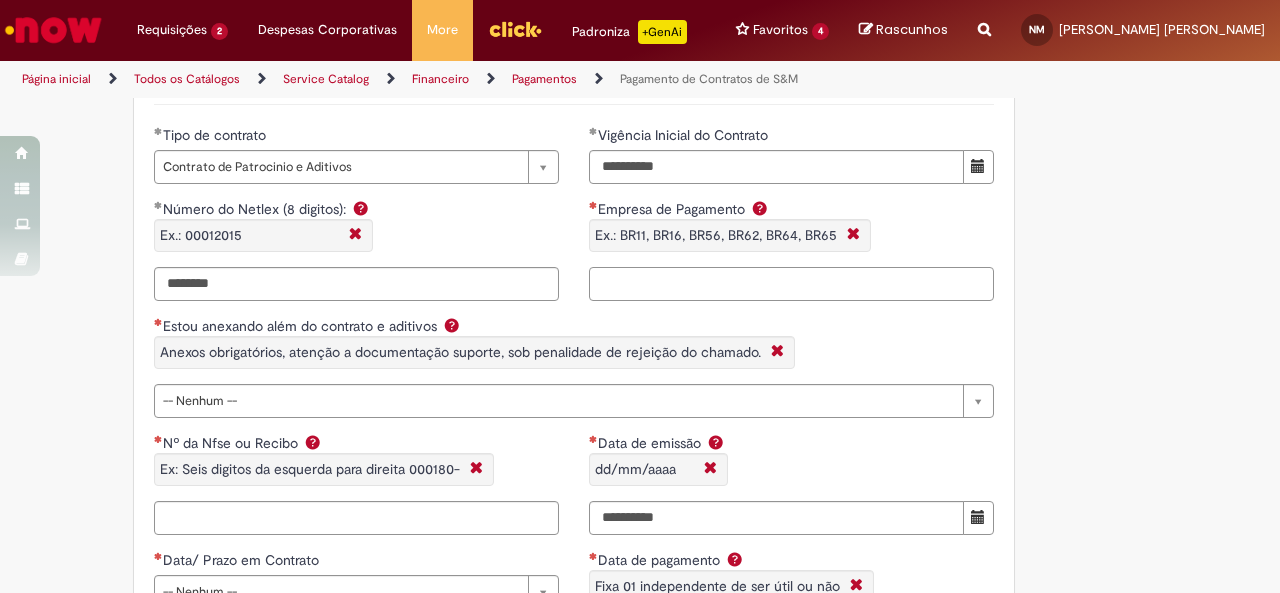 type on "*" 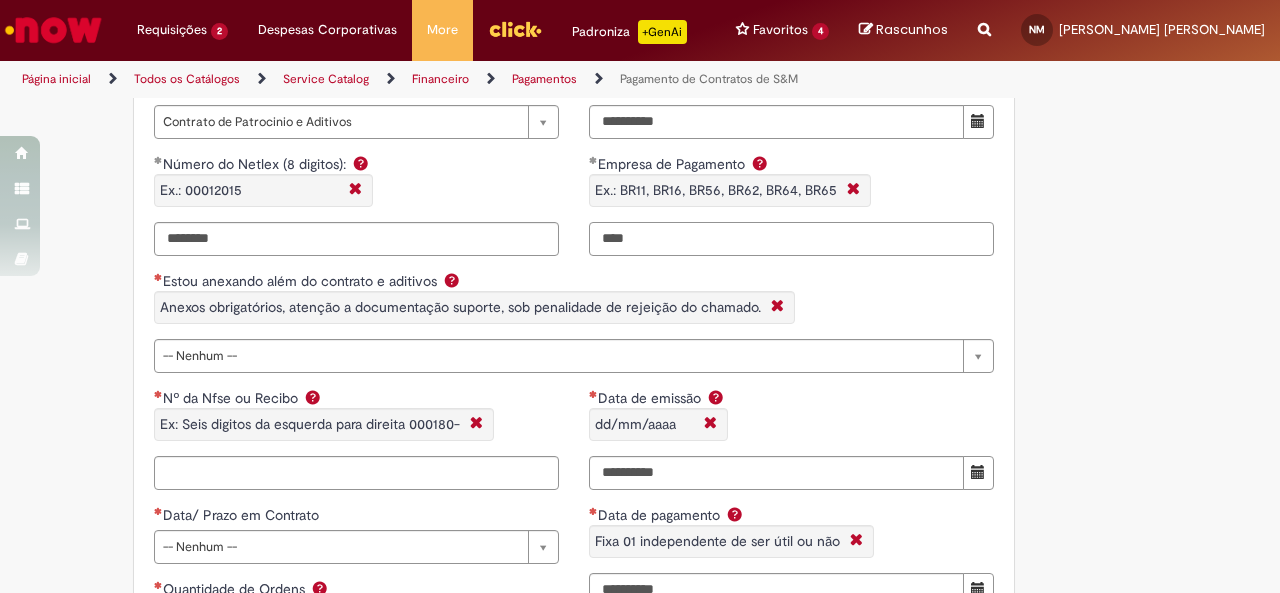 scroll, scrollTop: 1523, scrollLeft: 0, axis: vertical 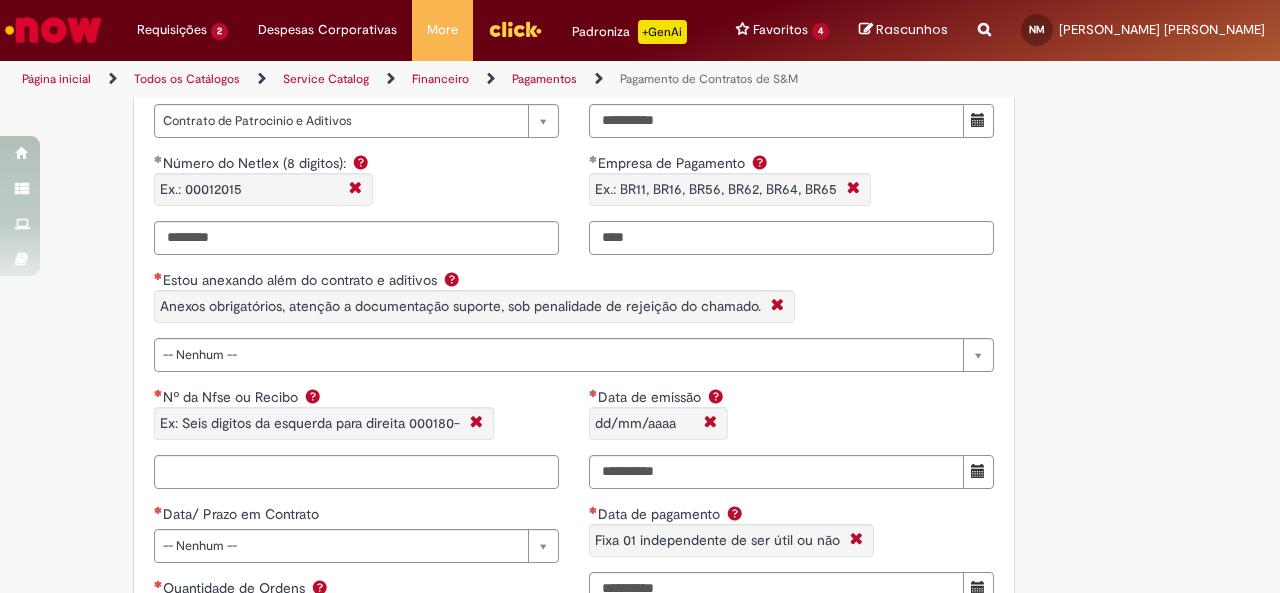 type on "****" 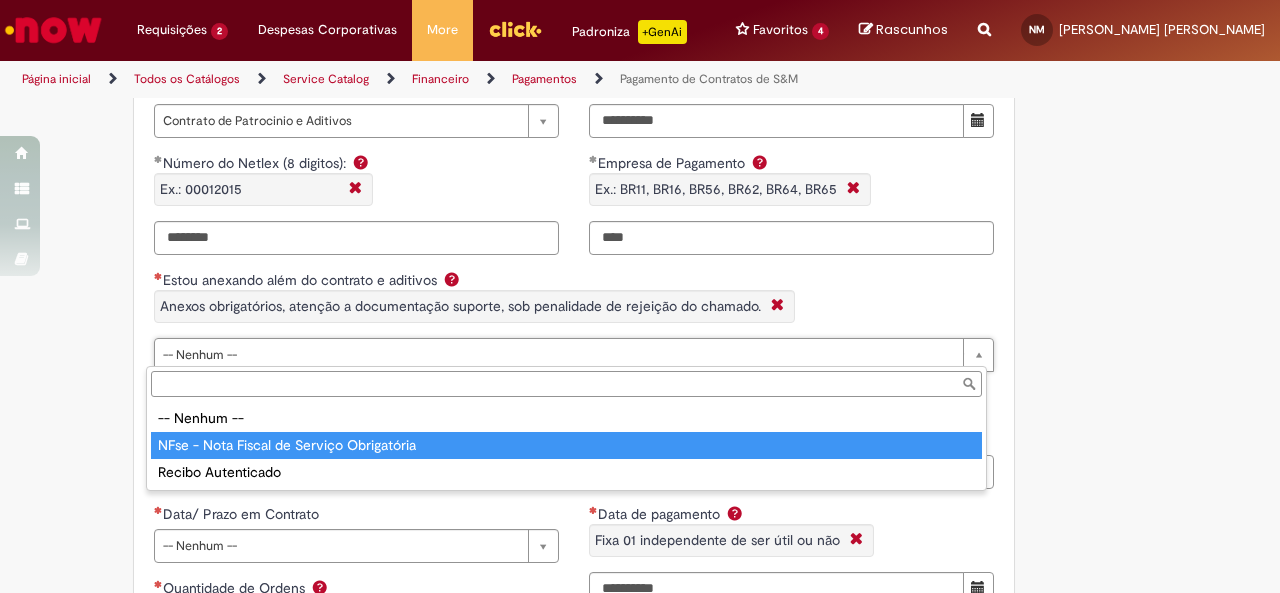 type on "**********" 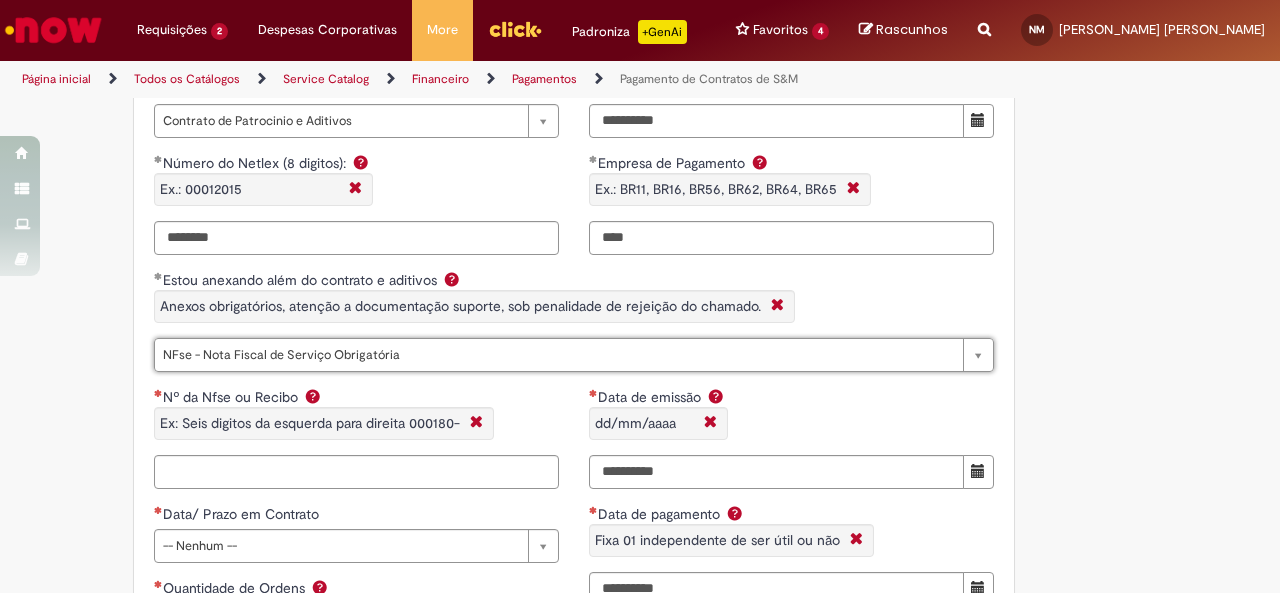 click on "Nº da Nfse ou Recibo Ex: Seis digitos da esquerda para direita 000180-" at bounding box center (356, 421) 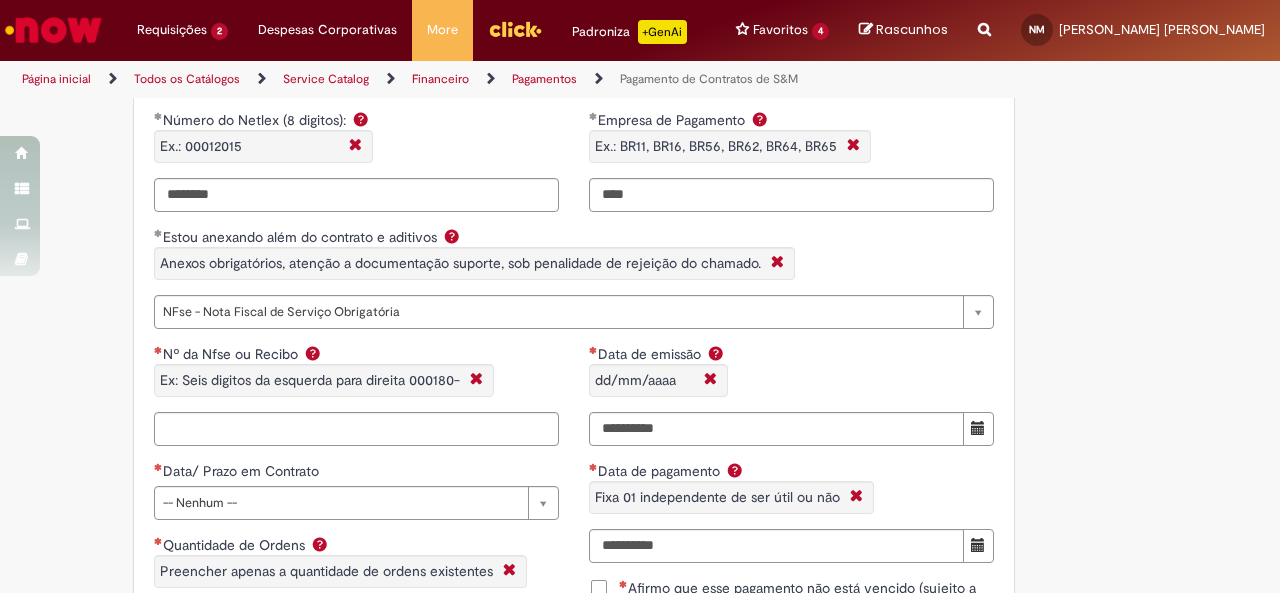 scroll, scrollTop: 1584, scrollLeft: 0, axis: vertical 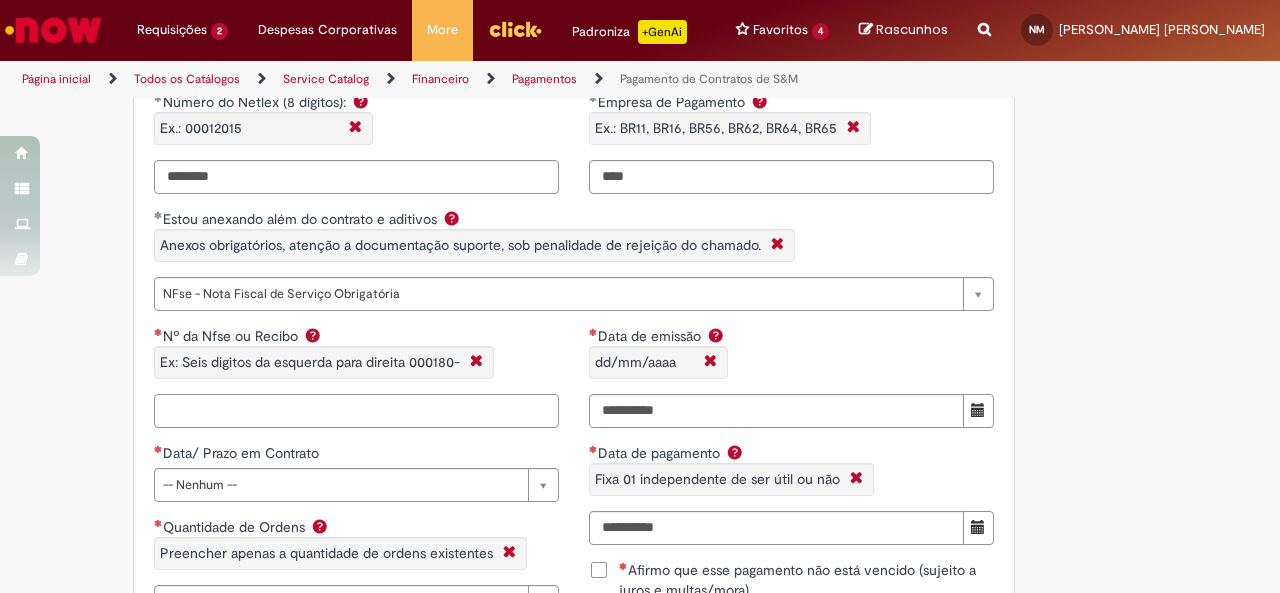 click on "Nº da Nfse ou Recibo Ex: Seis digitos da esquerda para direita 000180-" at bounding box center (356, 411) 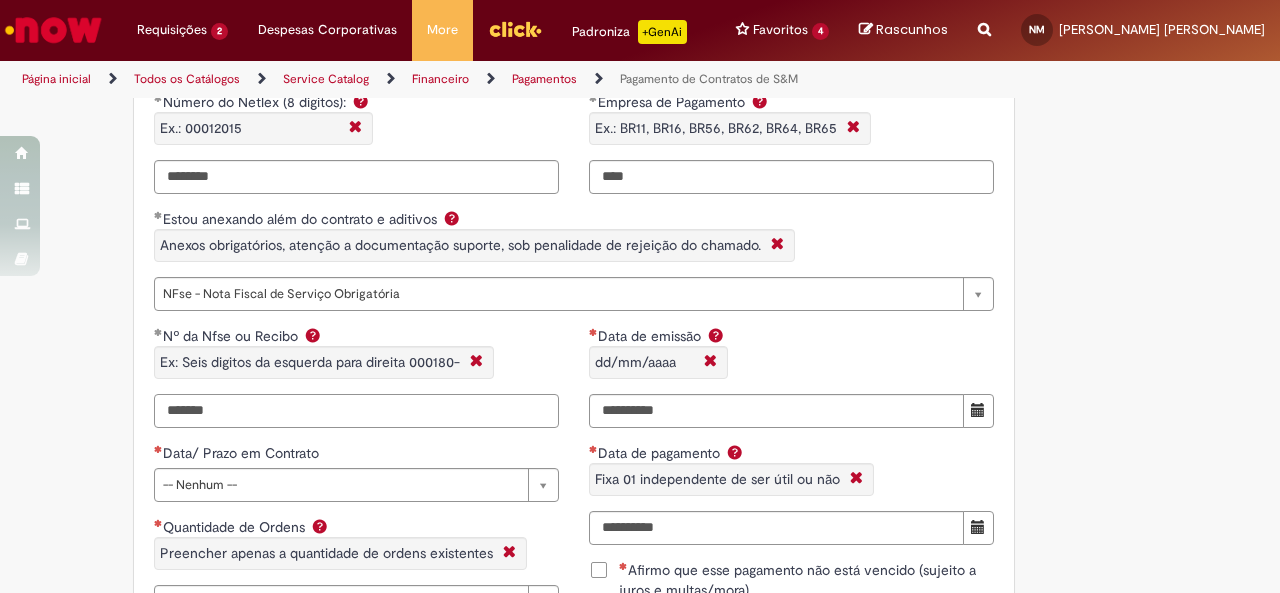 type on "*******" 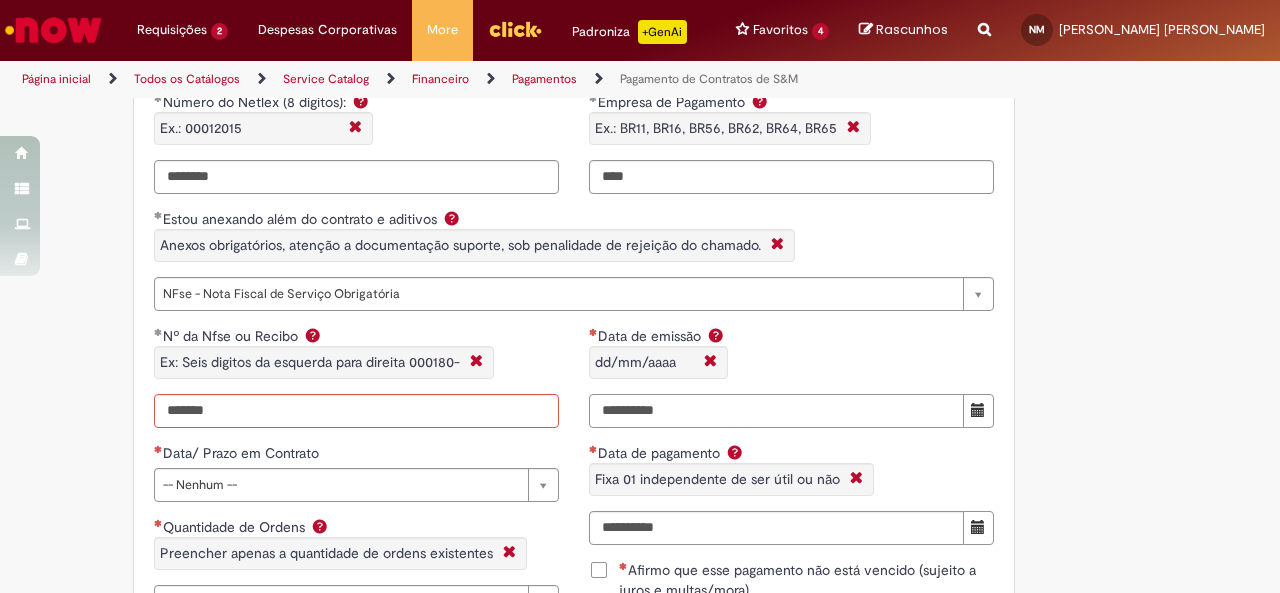 click on "Data de emissão dd/mm/aaaa" at bounding box center [776, 411] 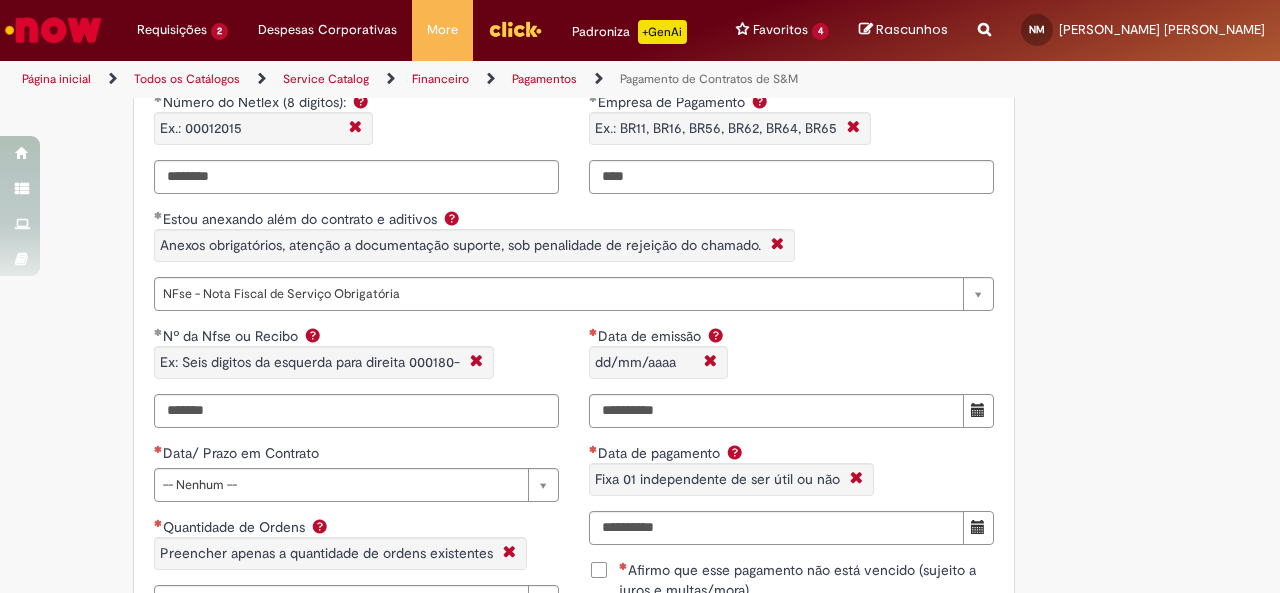 click on "dd/mm/aaaa" at bounding box center [643, 362] 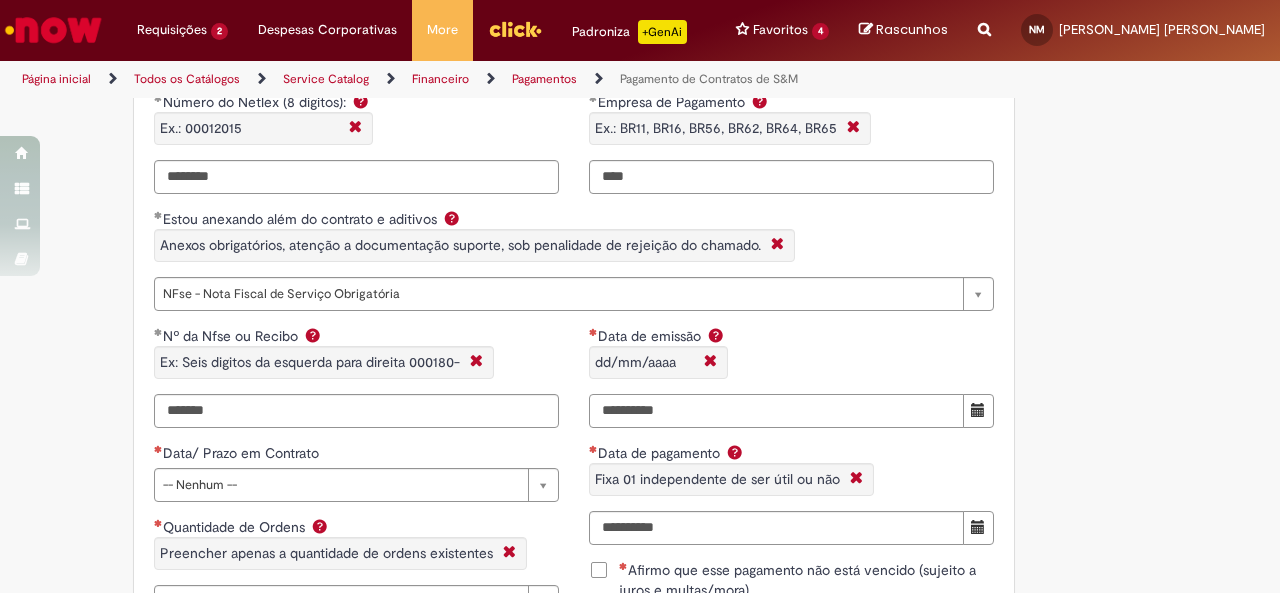 click on "Data de emissão dd/mm/aaaa" at bounding box center (776, 411) 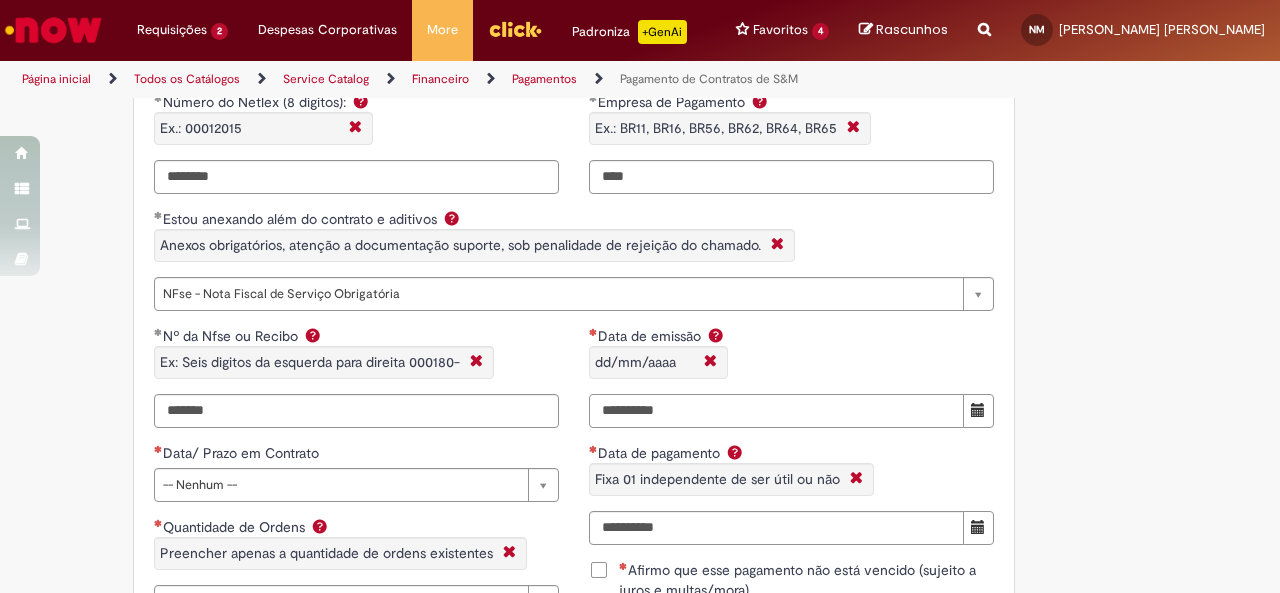click on "Data de emissão dd/mm/aaaa" at bounding box center [776, 411] 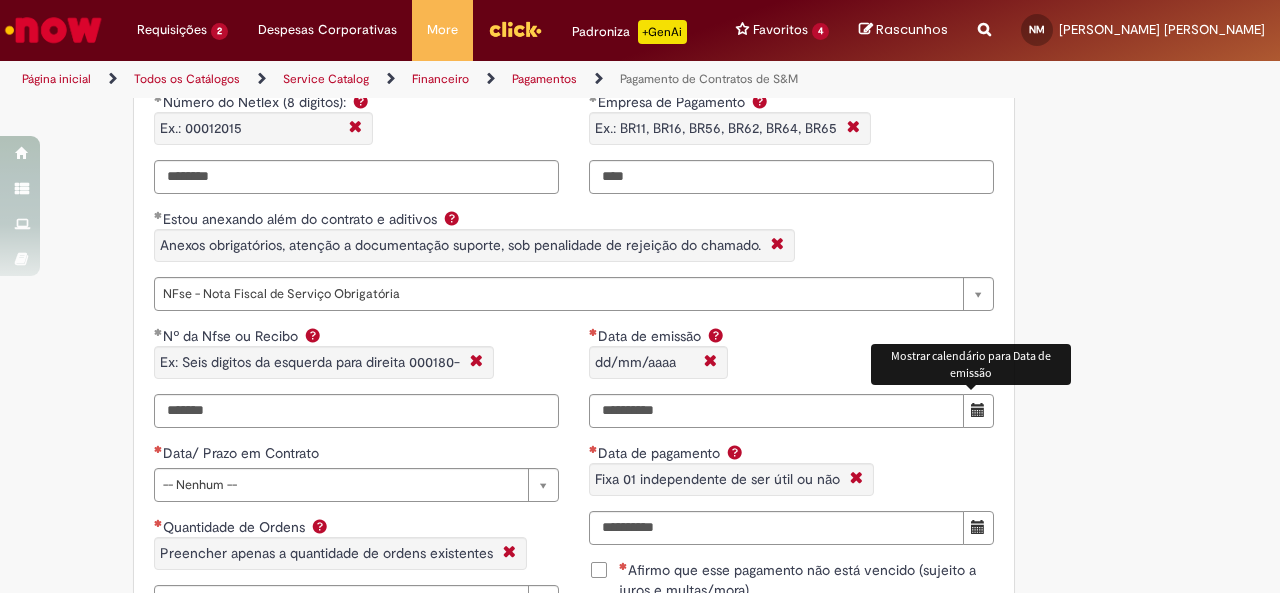 click at bounding box center (978, 411) 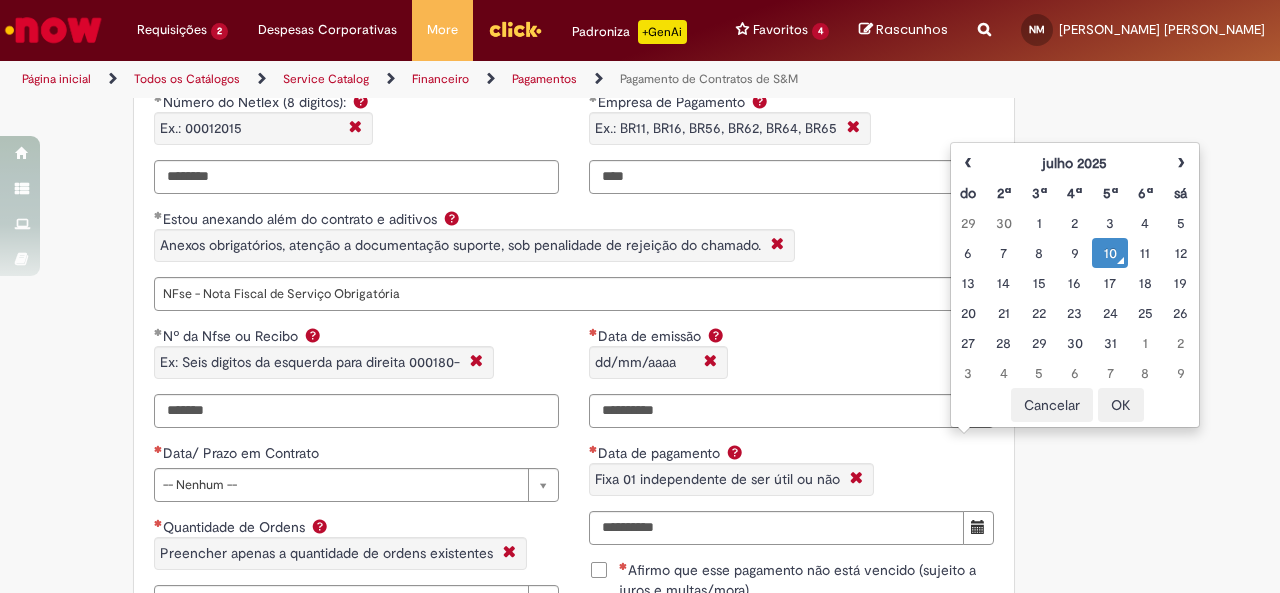 click on "10" at bounding box center [1109, 253] 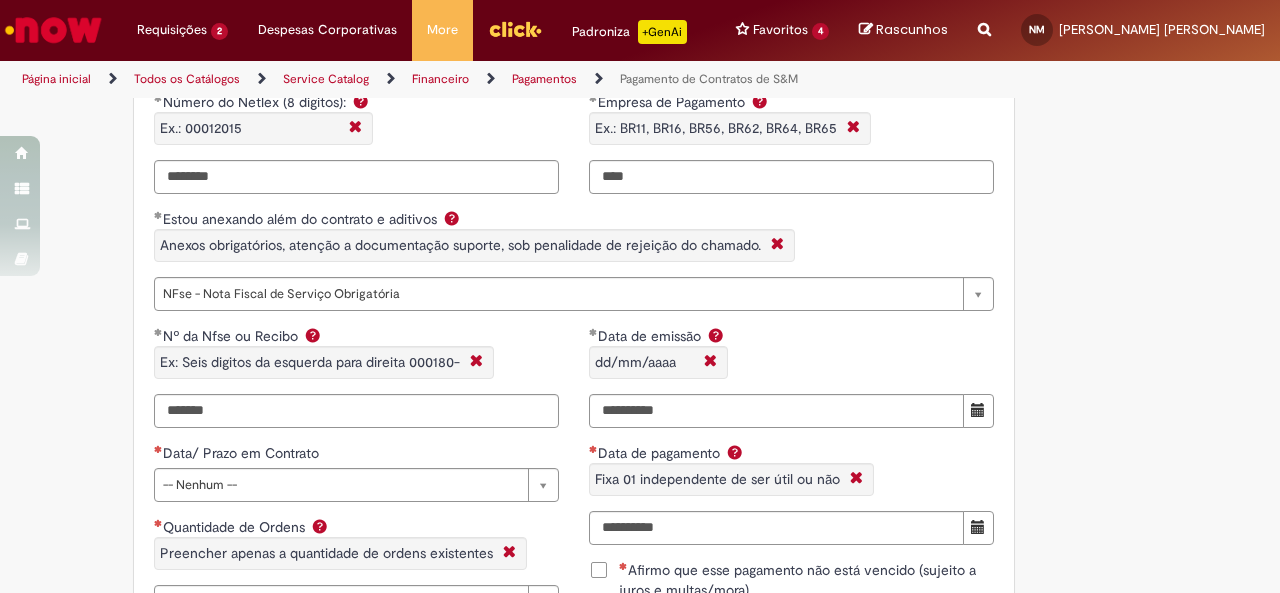 click on "Data de emissão dd/mm/aaaa" at bounding box center [791, 360] 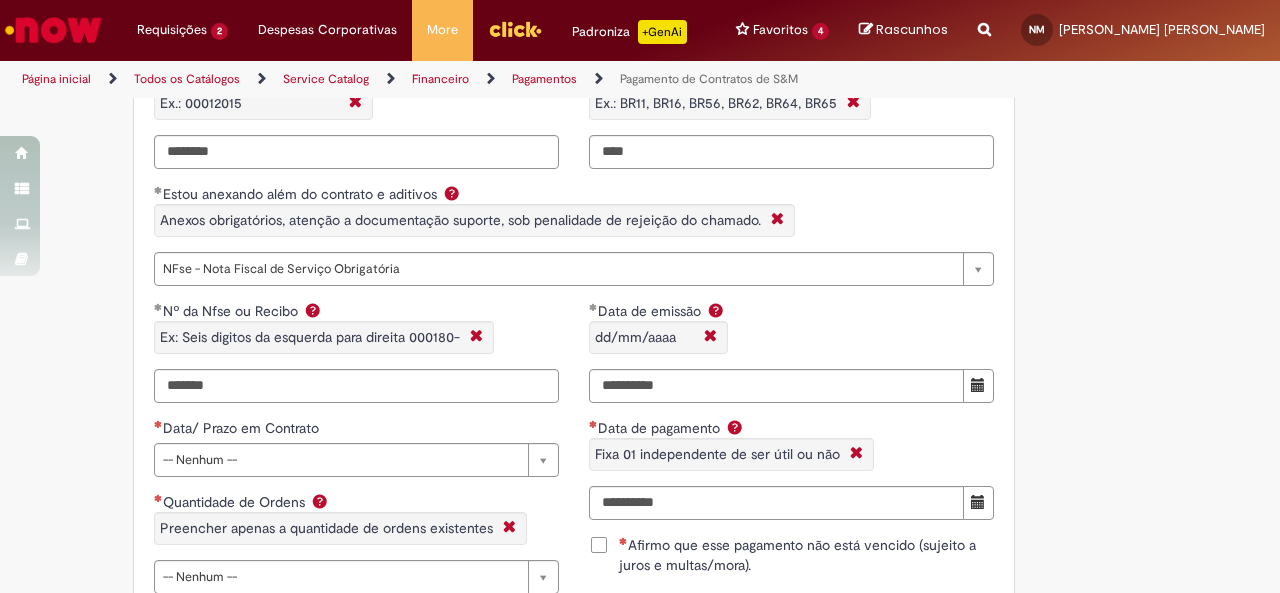 scroll, scrollTop: 1632, scrollLeft: 0, axis: vertical 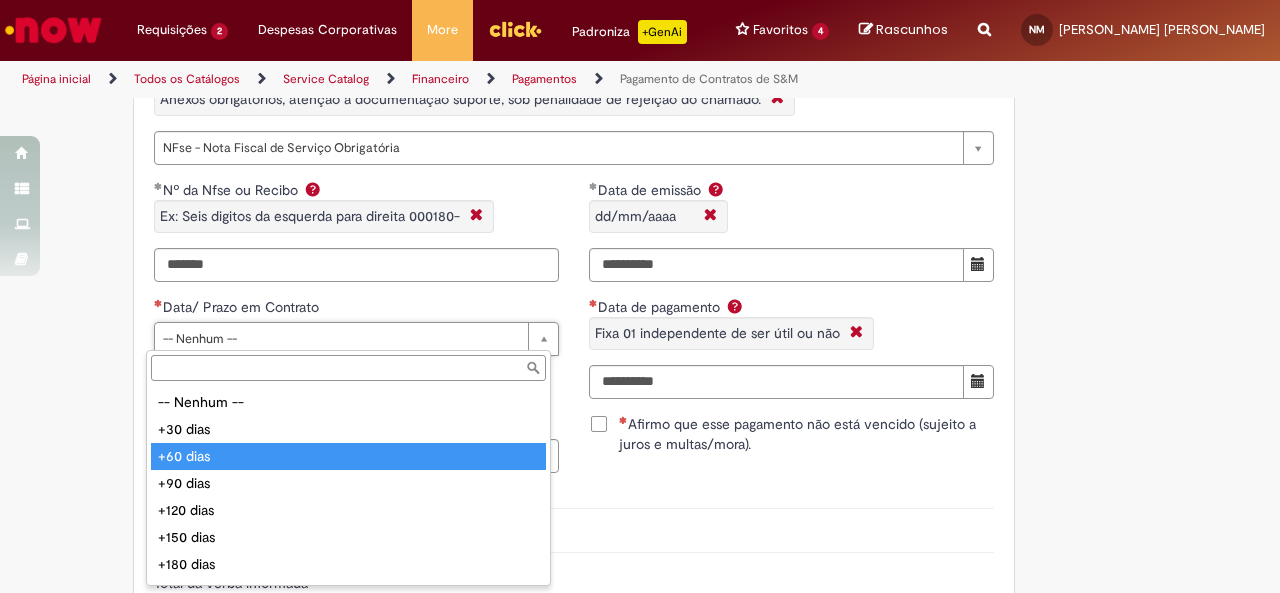 type on "********" 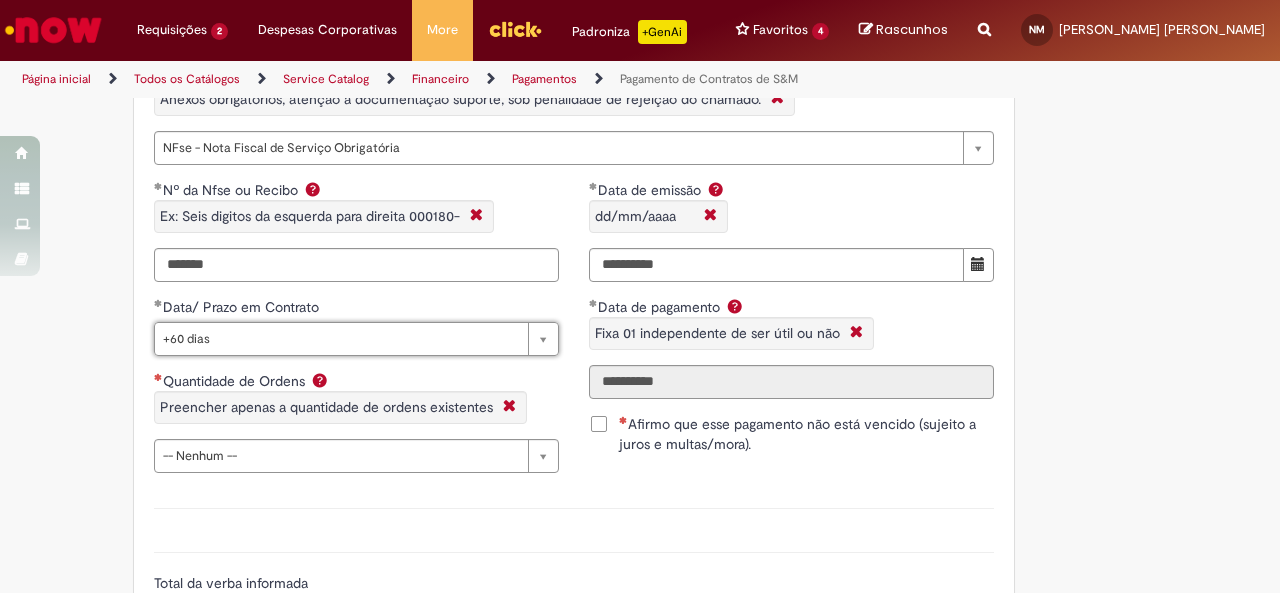 click on "Quantidade de Ordens Preencher apenas a quantidade de ordens existentes" at bounding box center [356, 405] 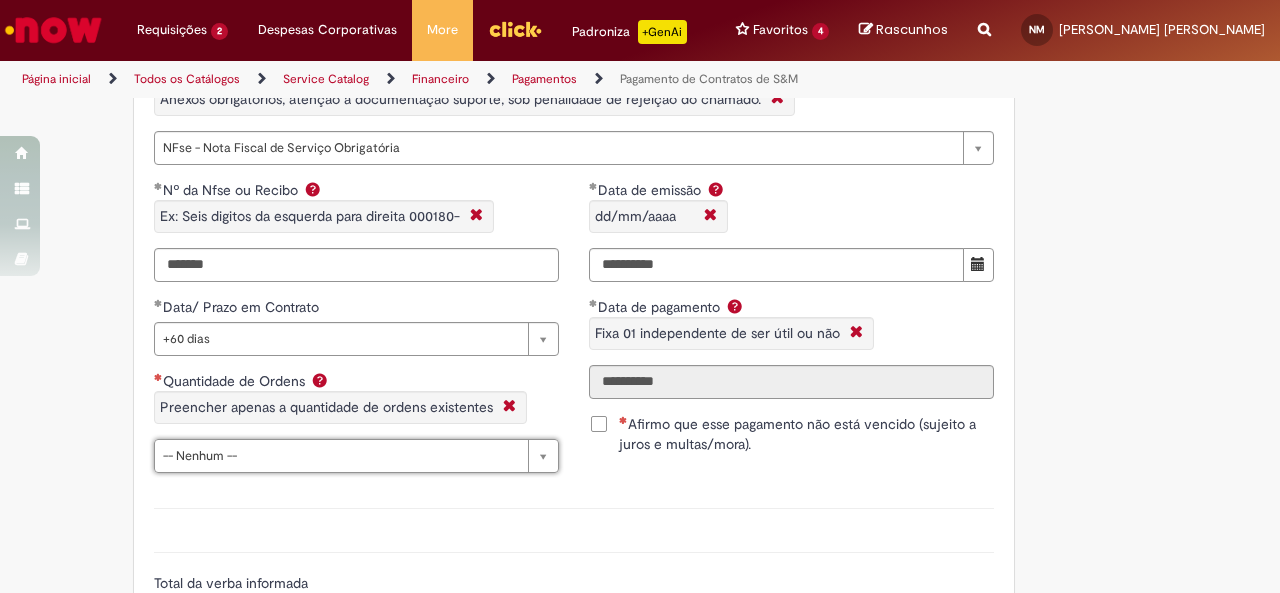 click on "Total da verba informada Afirmo que essa(s) ordem(s) exista, esta(ão) habilitada(s) e tem saldo suficiente para o lançamento sob penalidade de rejeição do chamado." at bounding box center [574, 619] 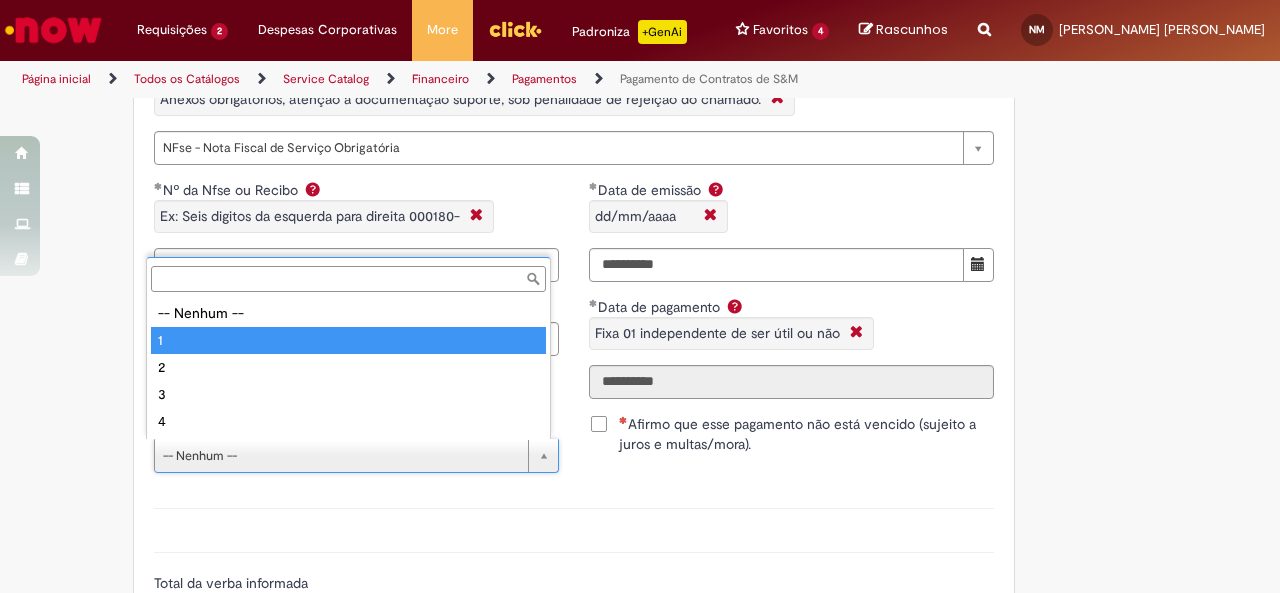 type on "*" 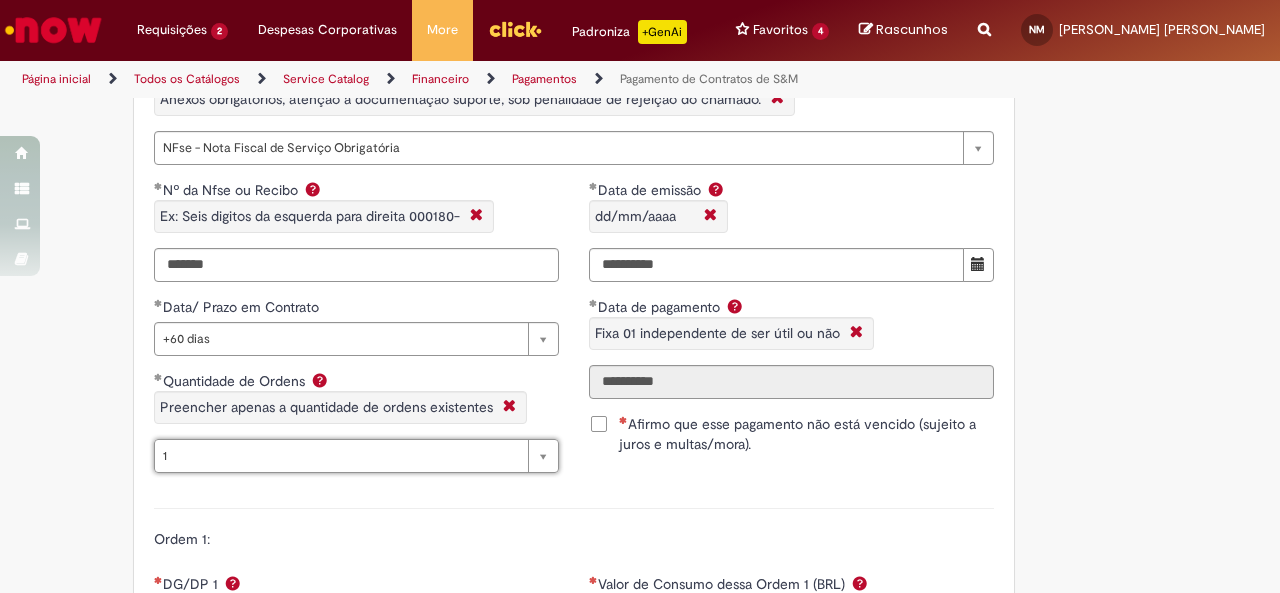 click on "Ordem 1:" at bounding box center [574, 531] 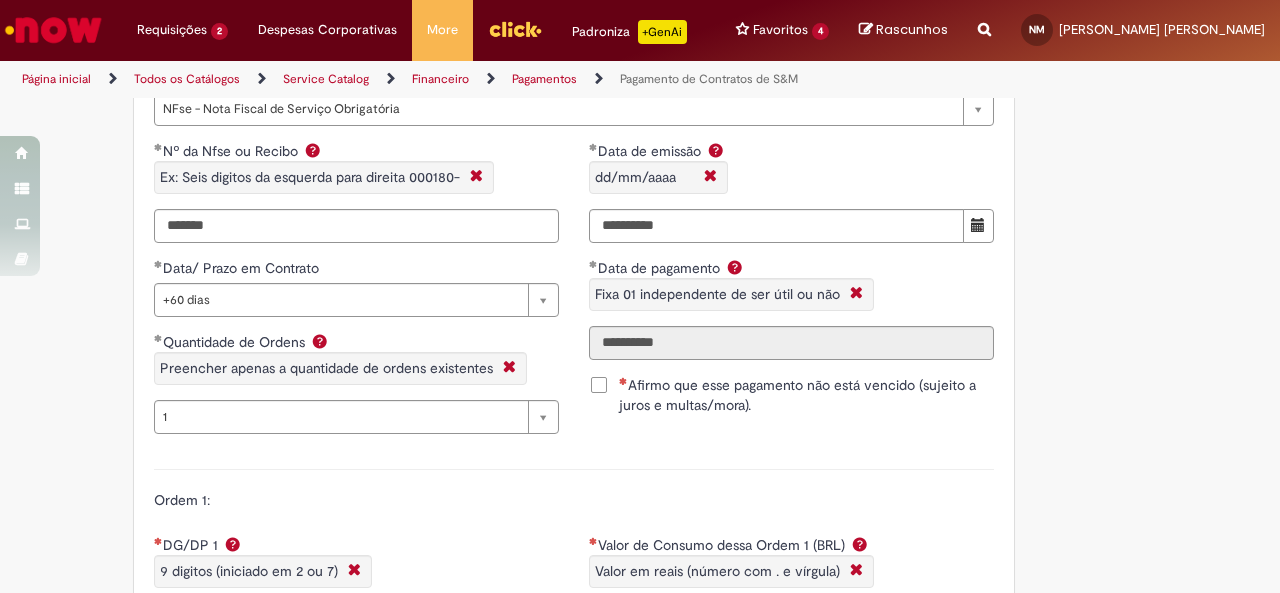 scroll, scrollTop: 1773, scrollLeft: 0, axis: vertical 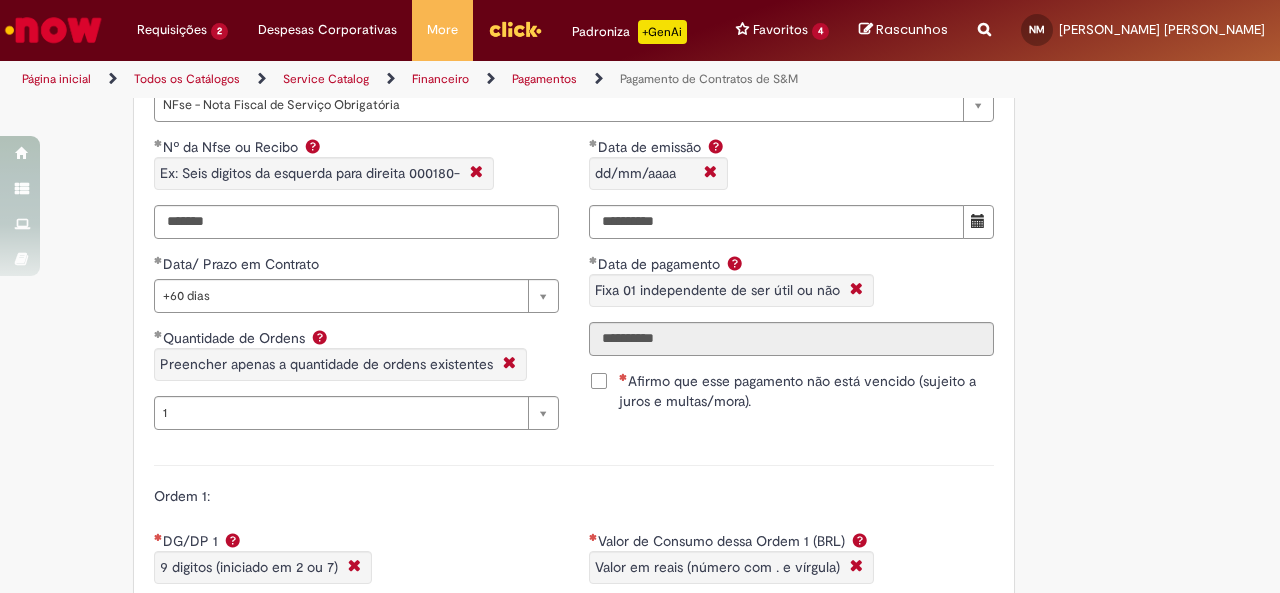 click on "Afirmo que esse pagamento não está vencido (sujeito a juros e multas/mora)." at bounding box center (806, 391) 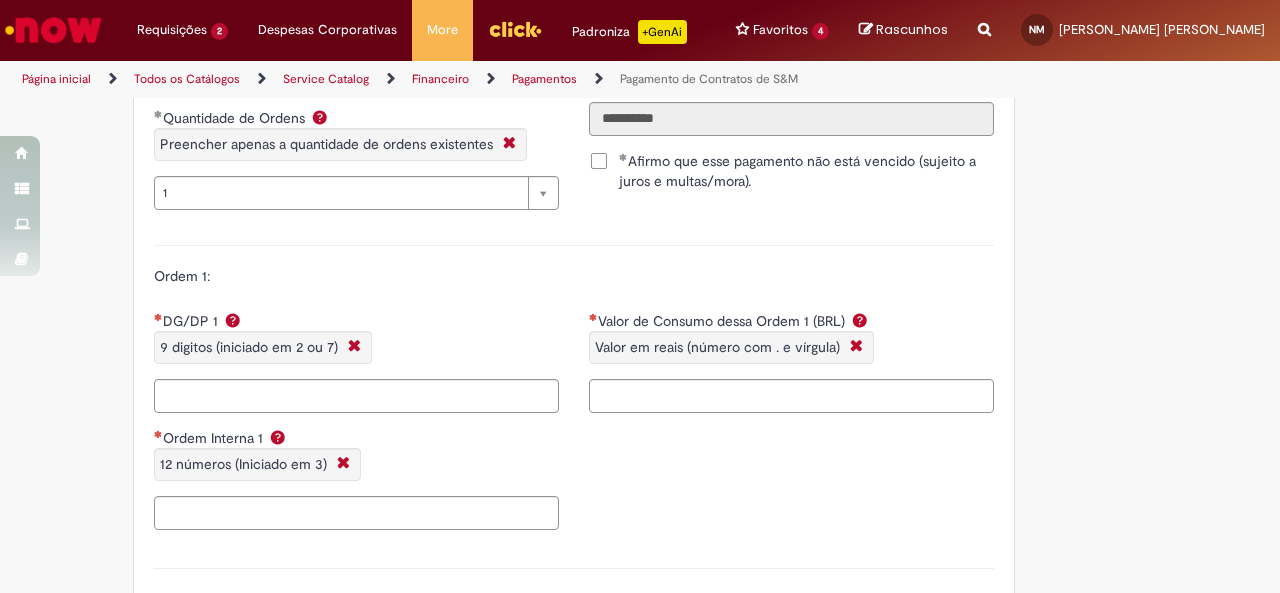 scroll, scrollTop: 1997, scrollLeft: 0, axis: vertical 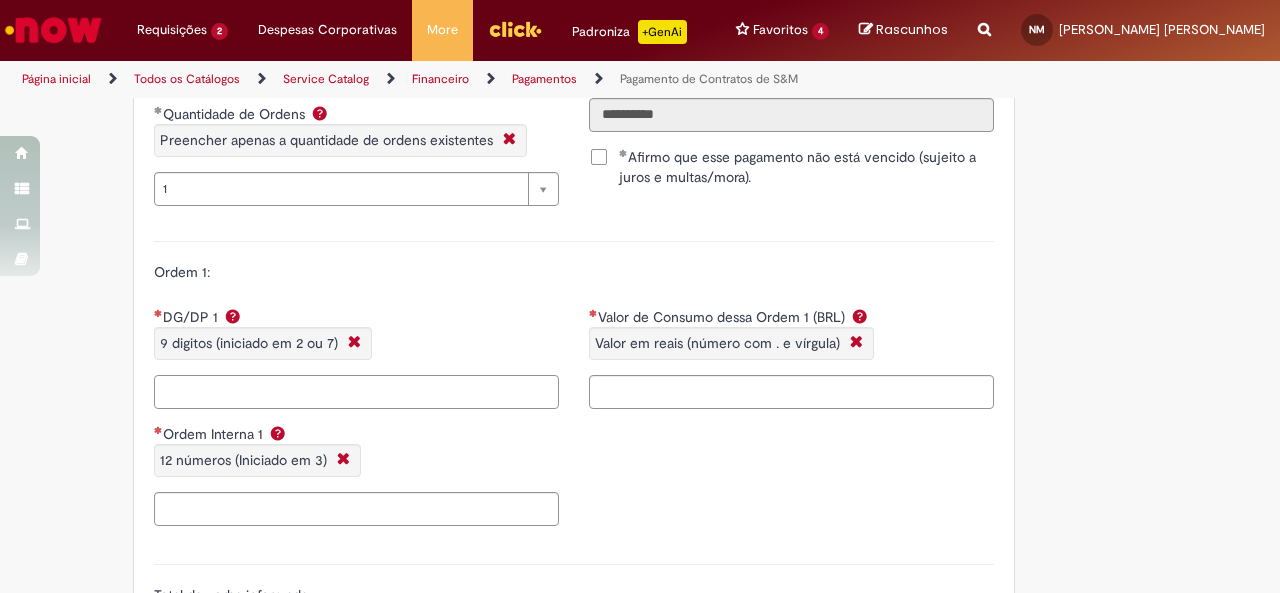click on "DG/DP 1  9 digitos (iniciado em 2 ou 7)" at bounding box center (356, 392) 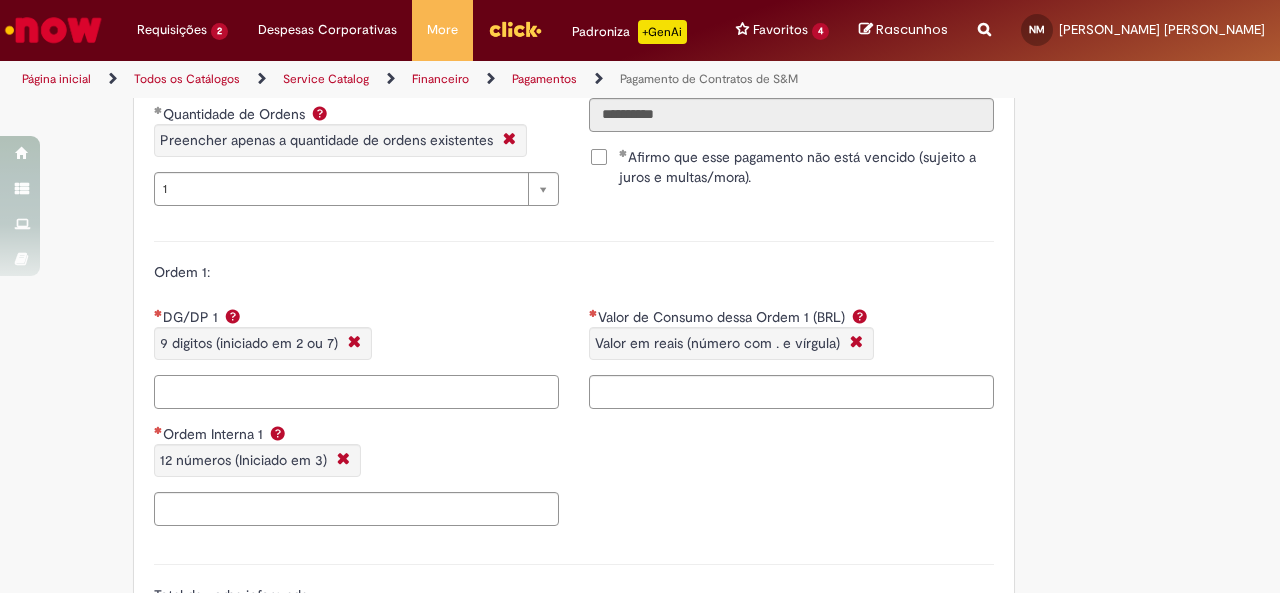 paste on "*********" 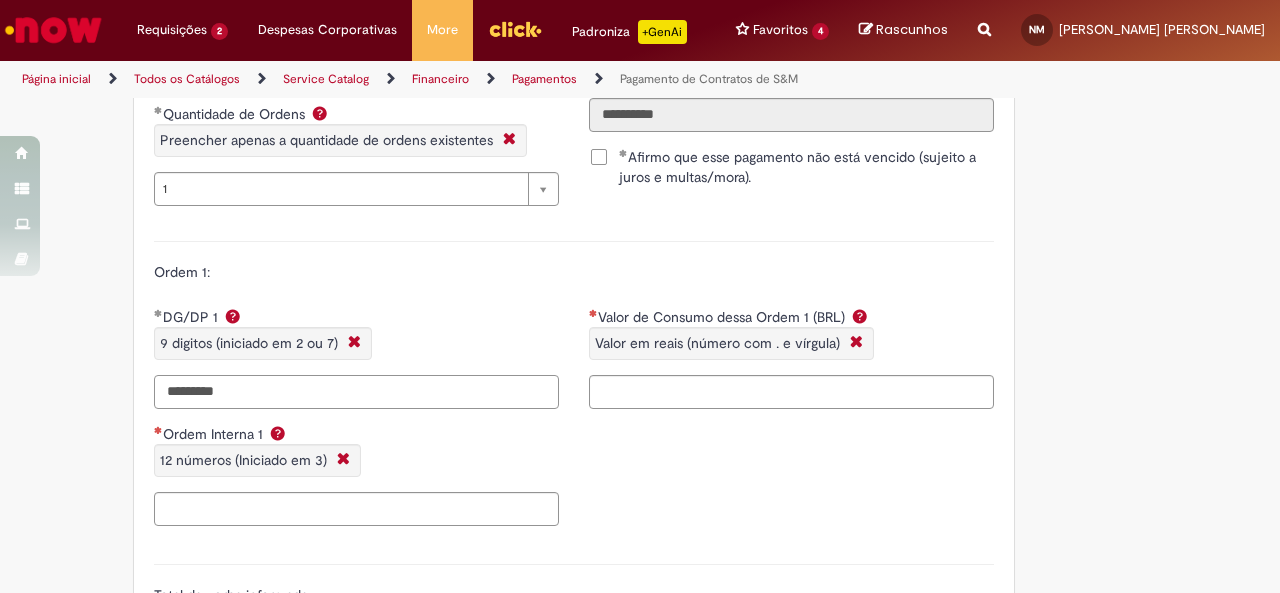 type on "*********" 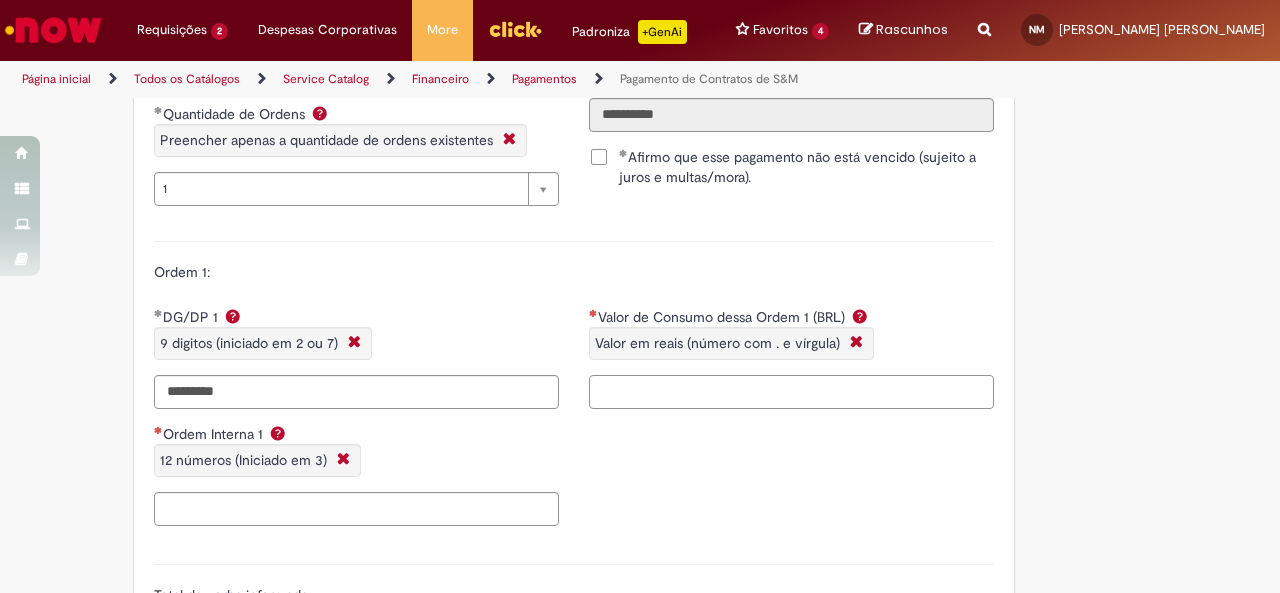 click on "Valor de Consumo dessa Ordem 1 (BRL) Valor em reais (número com . e vírgula)" at bounding box center [791, 392] 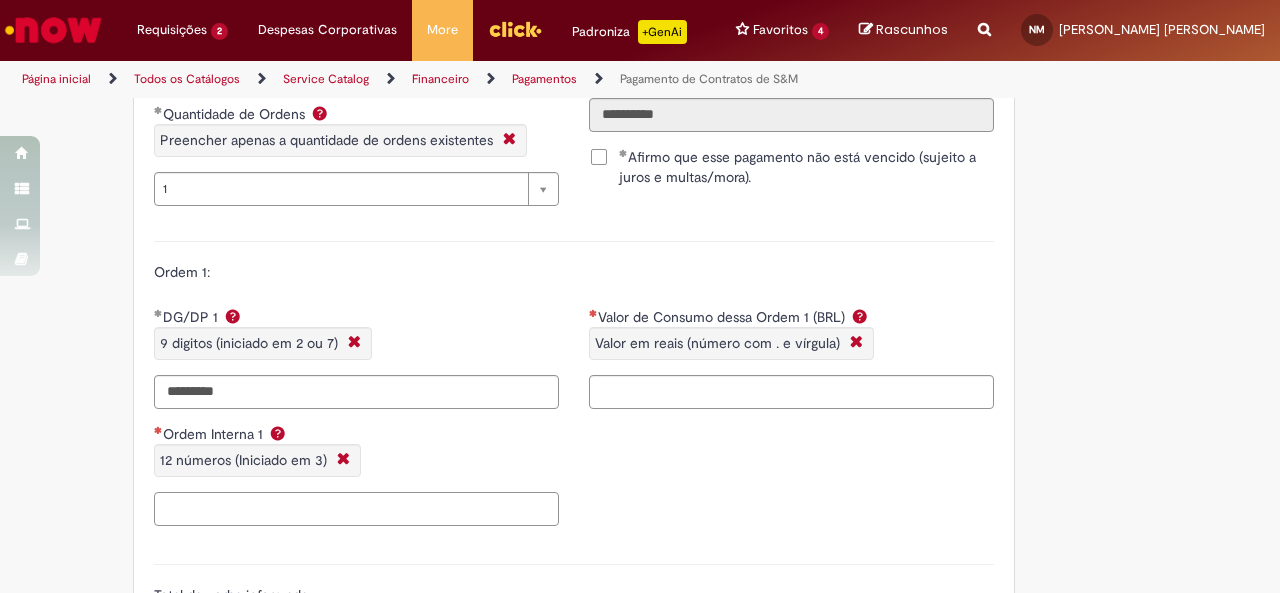 click on "Ordem Interna 1 12 números (Iniciado em 3)" at bounding box center [356, 509] 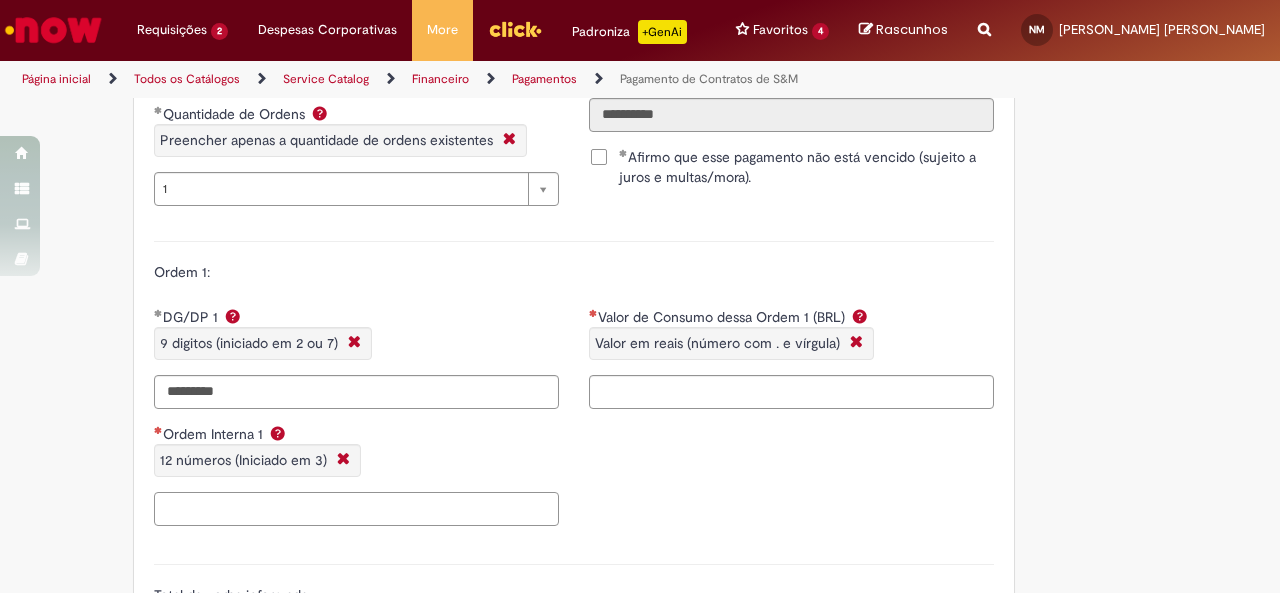 click on "Ordem Interna 1 12 números (Iniciado em 3)" at bounding box center [356, 509] 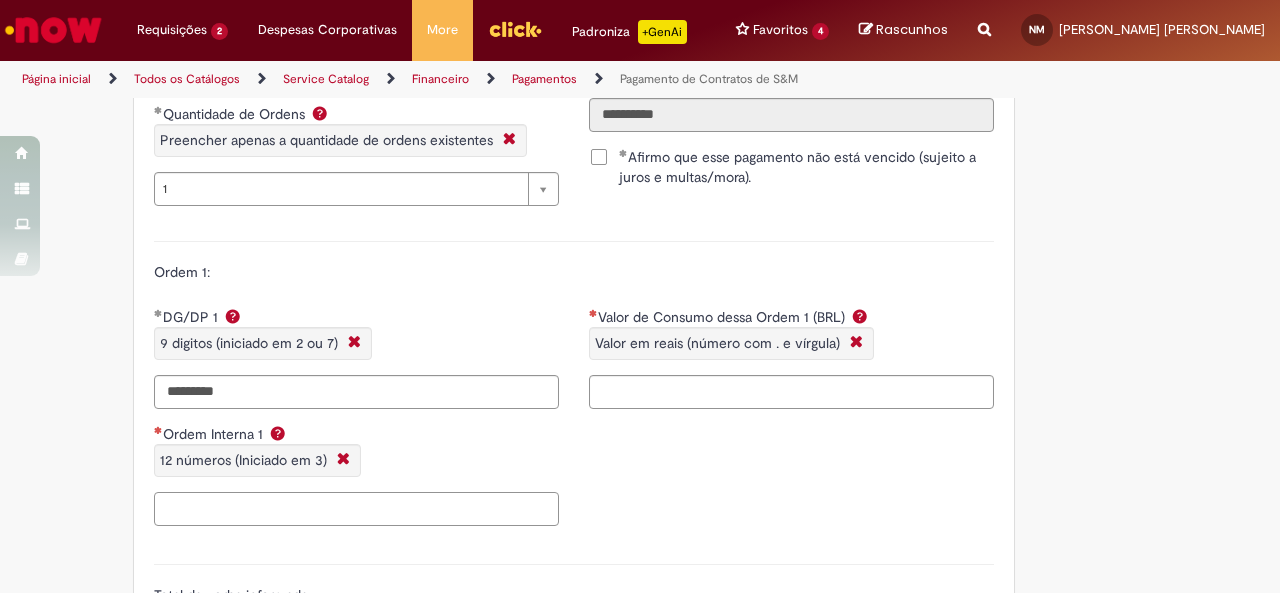 paste on "**********" 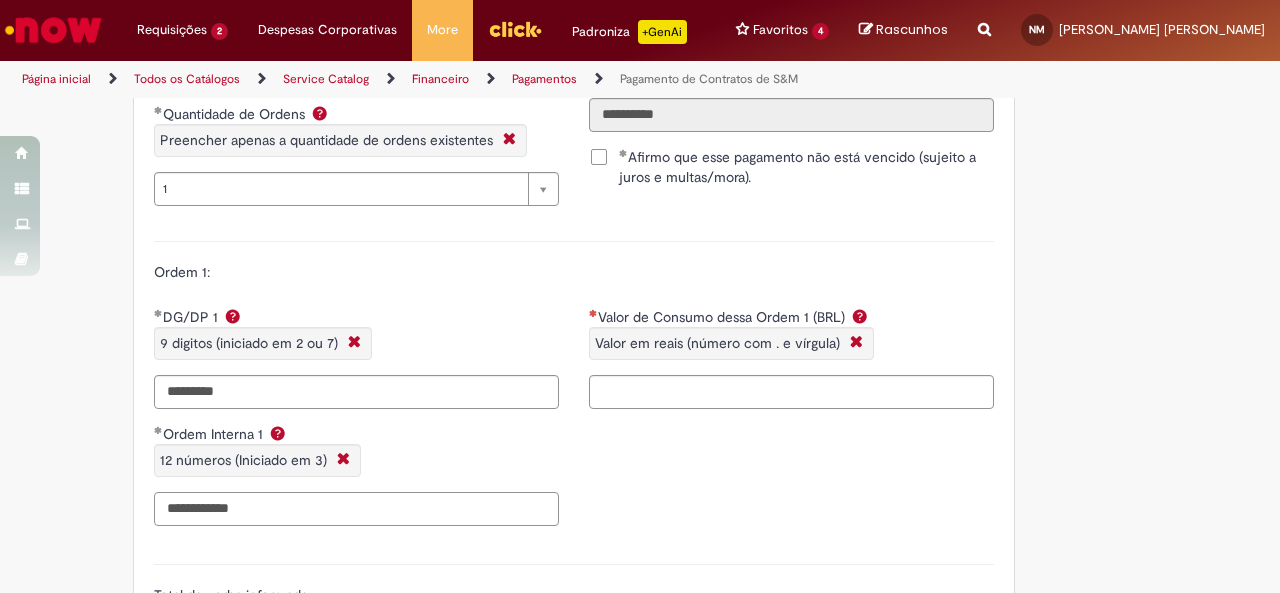 type on "**********" 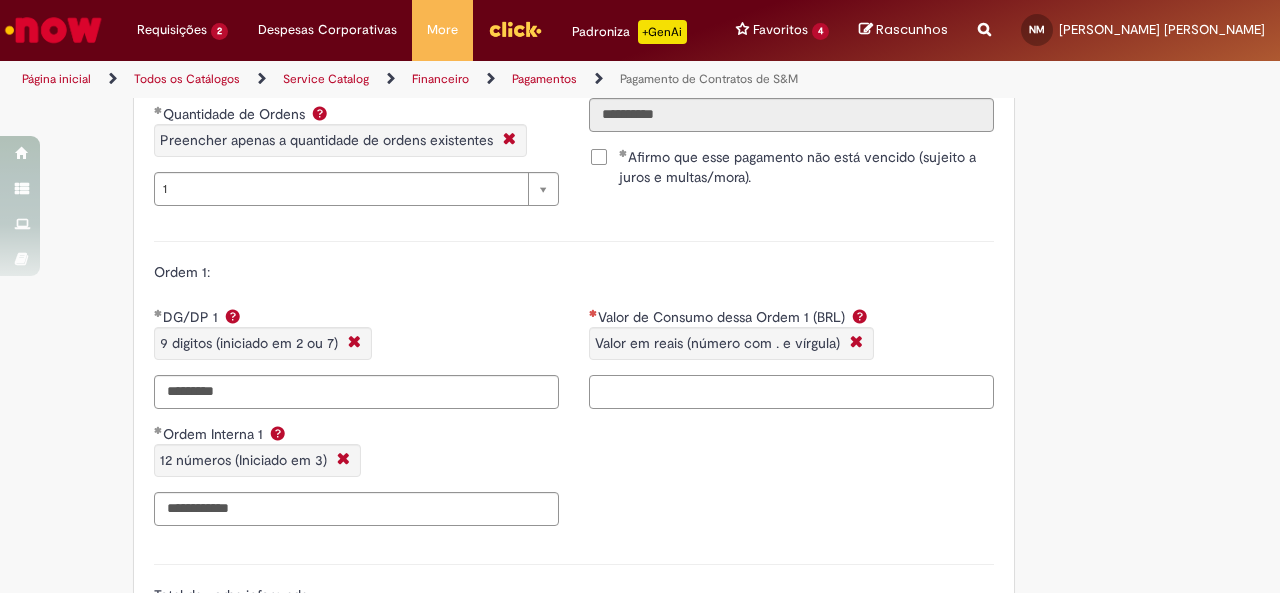 click on "Valor de Consumo dessa Ordem 1 (BRL) Valor em reais (número com . e vírgula)" at bounding box center (791, 392) 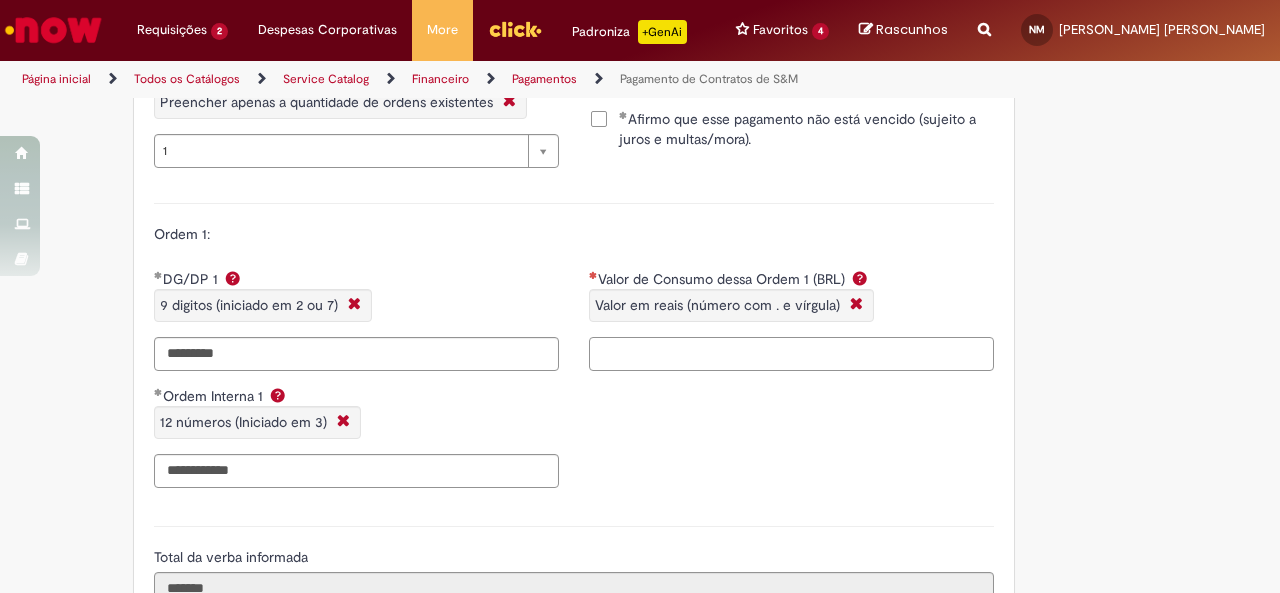 scroll, scrollTop: 2041, scrollLeft: 0, axis: vertical 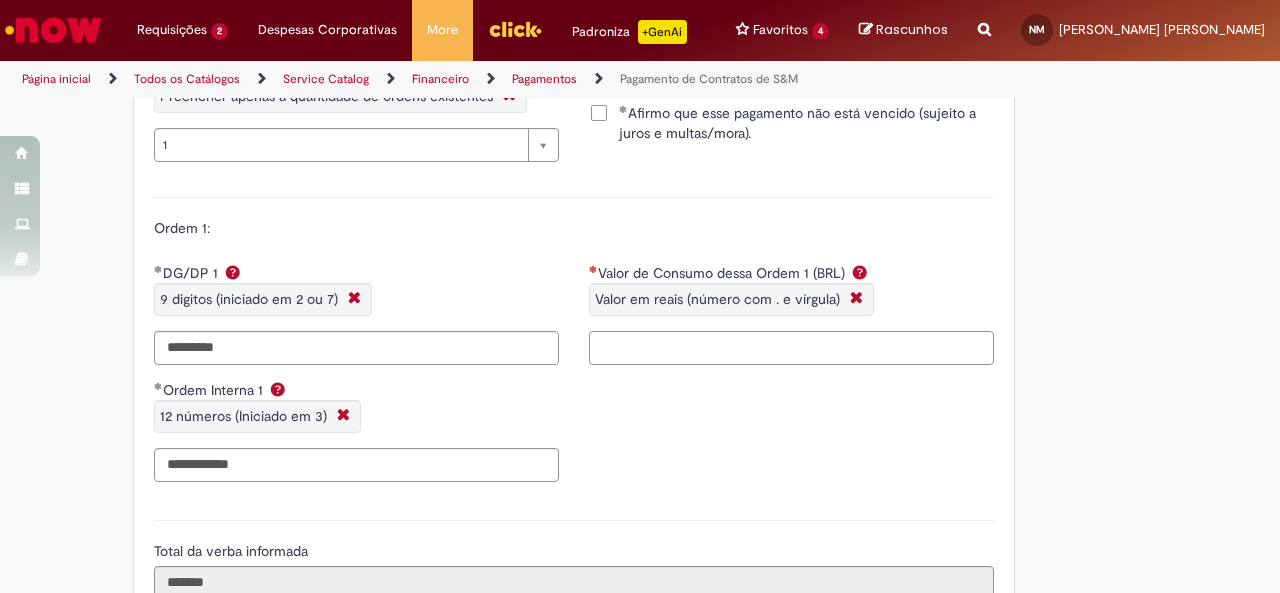 click on "Valor de Consumo dessa Ordem 1 (BRL) Valor em reais (número com . e vírgula)" at bounding box center (791, 348) 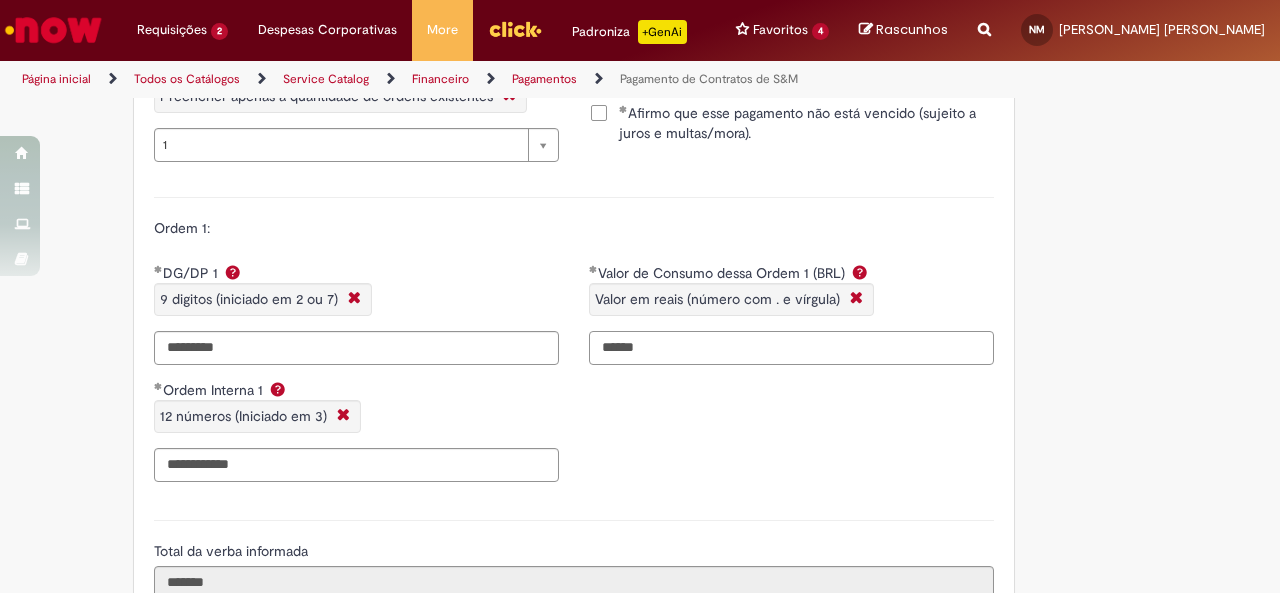 type on "******" 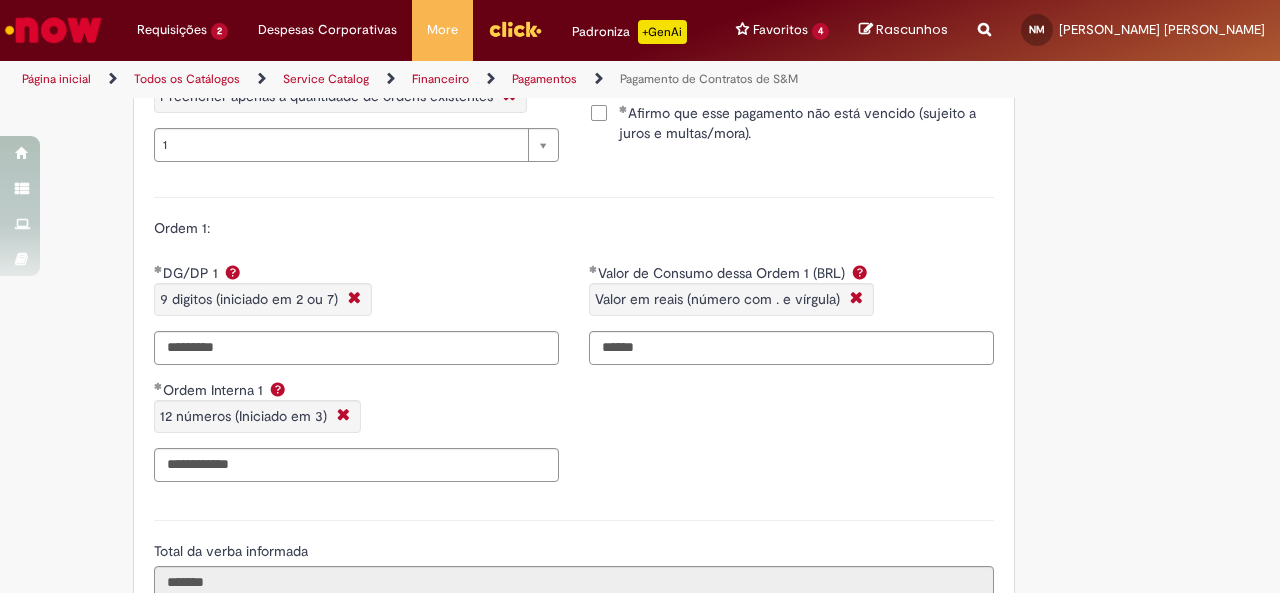 type on "**********" 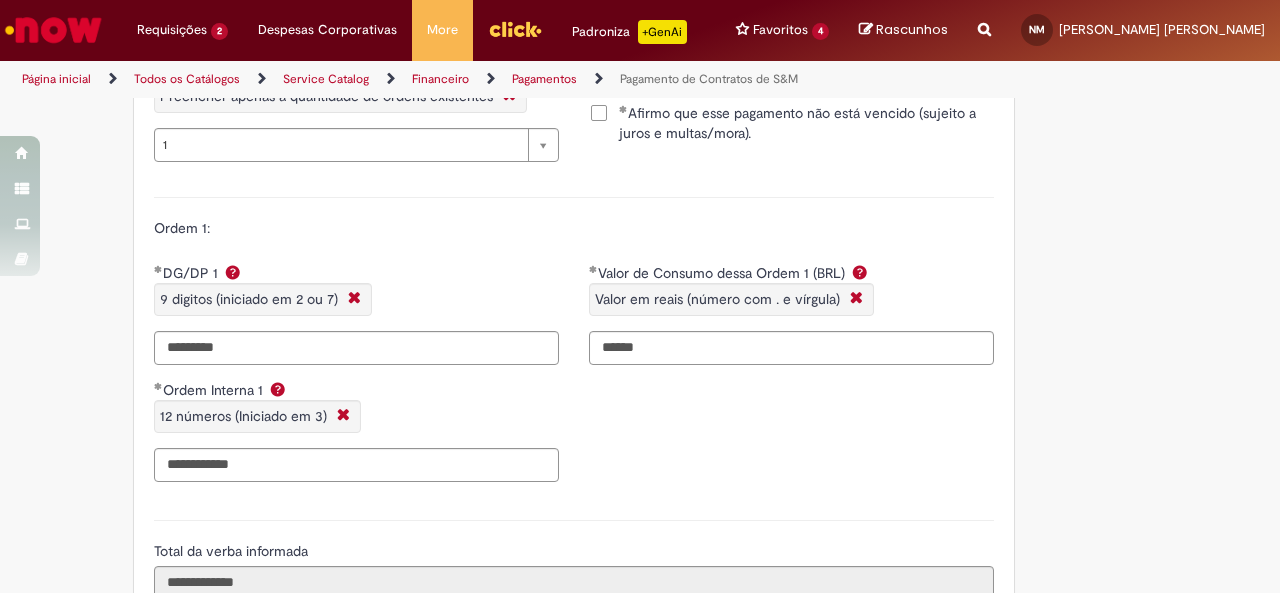 click on "**********" at bounding box center [574, 380] 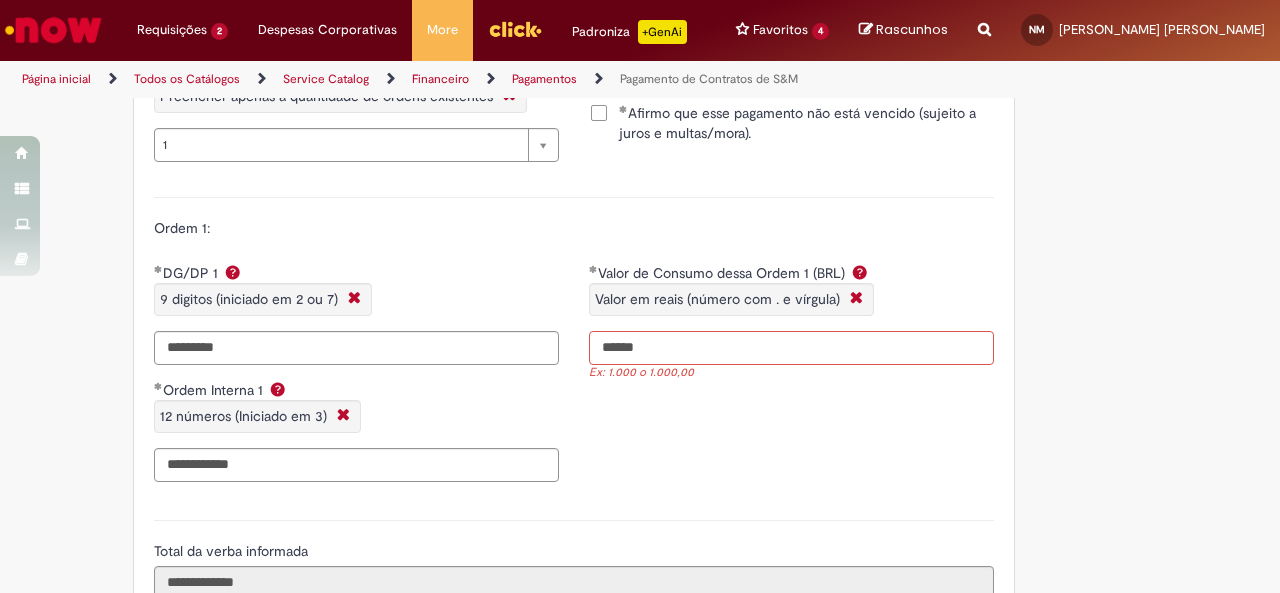 click on "******" at bounding box center [791, 348] 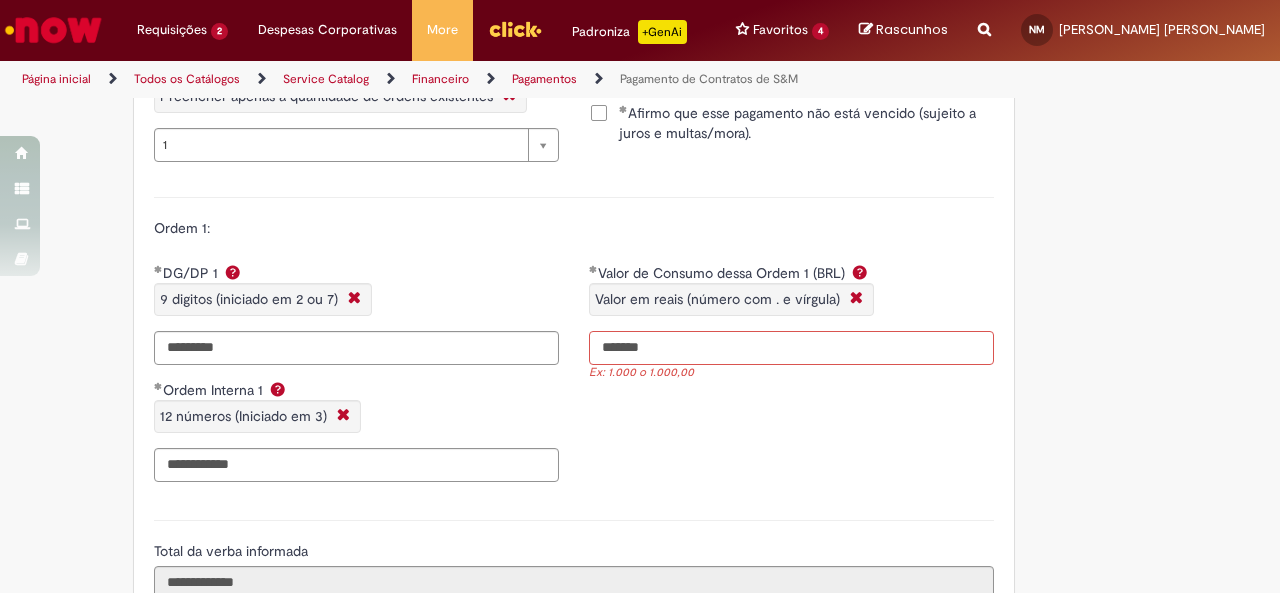 click on "*******" at bounding box center (791, 348) 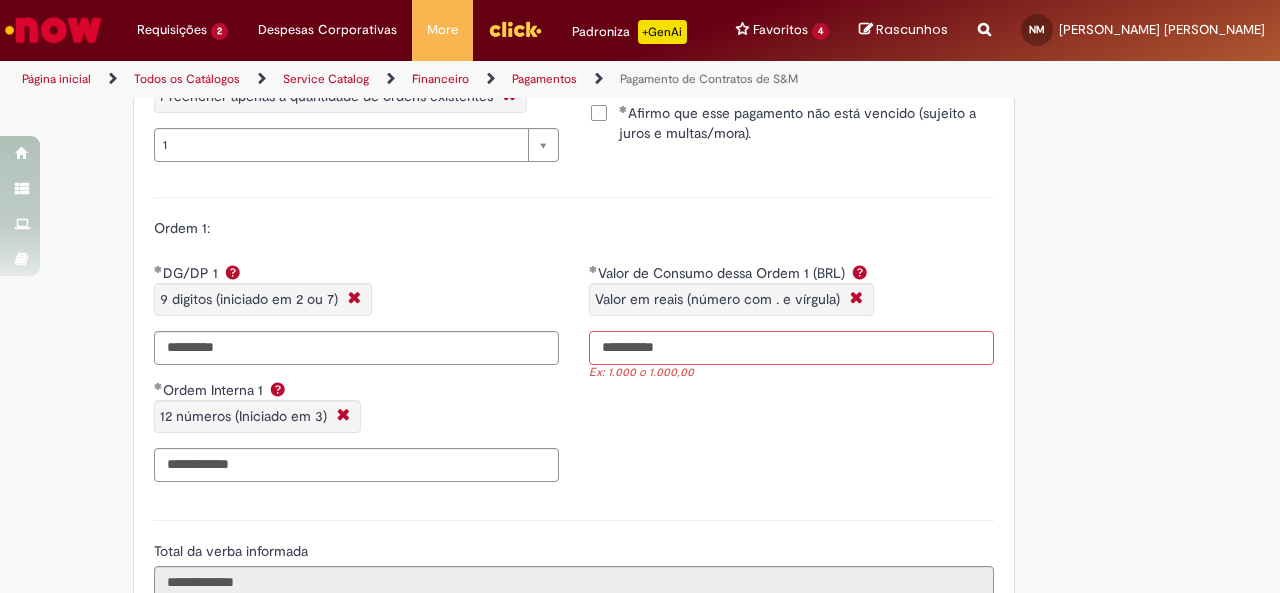 type on "**********" 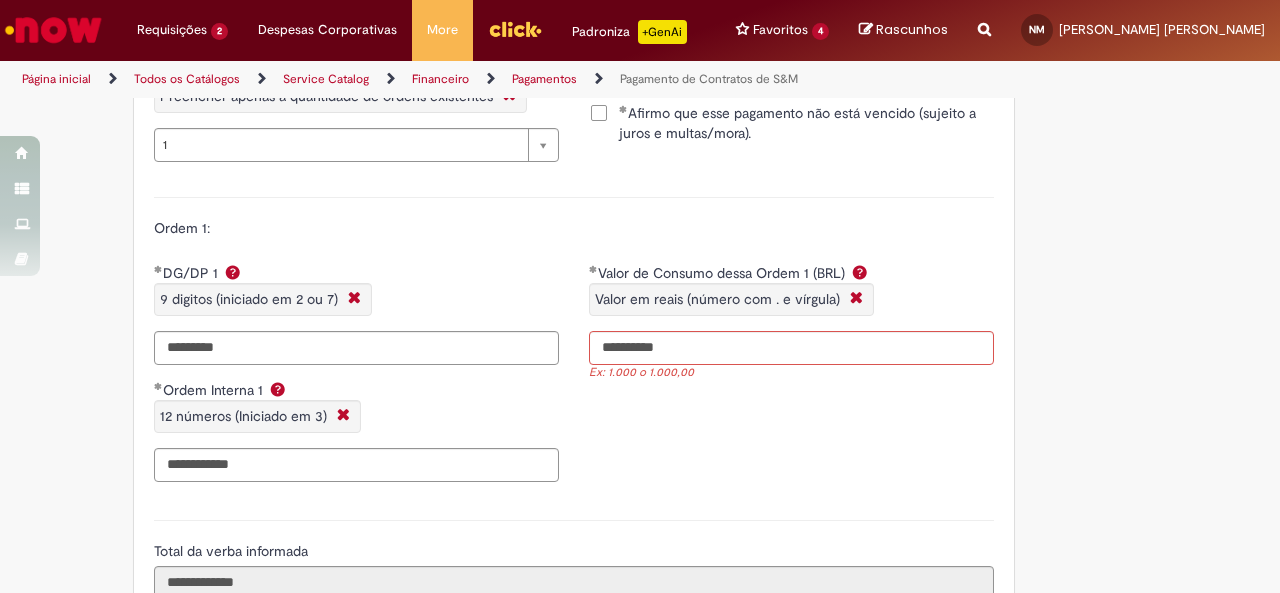 click on "**********" at bounding box center [574, 380] 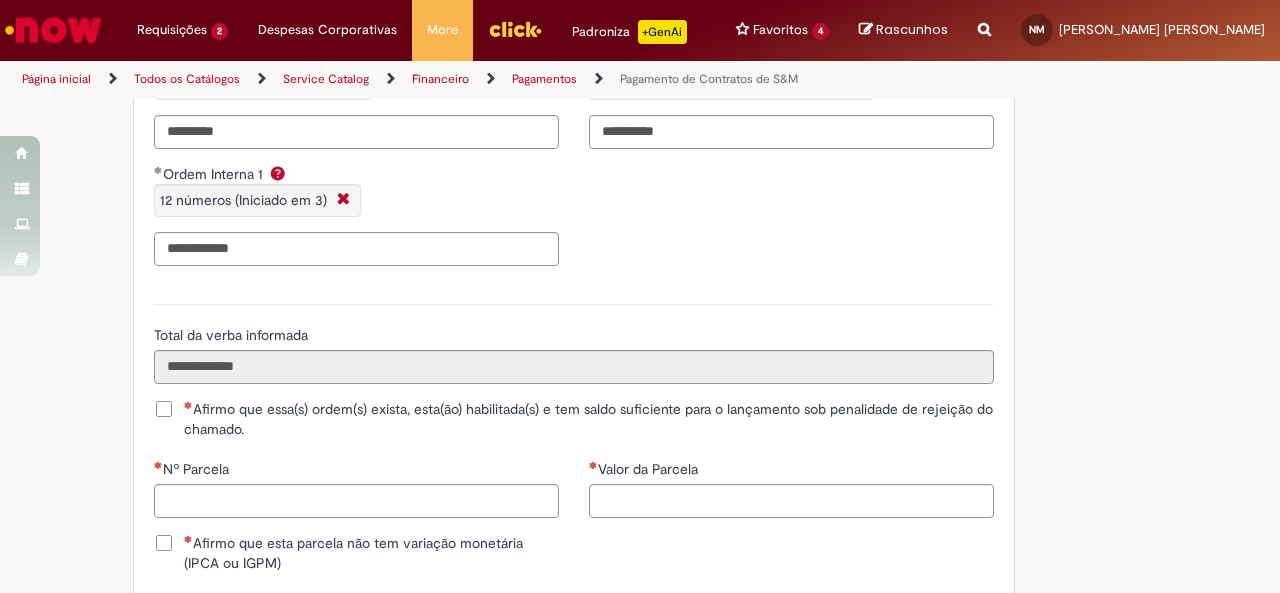 scroll, scrollTop: 2264, scrollLeft: 0, axis: vertical 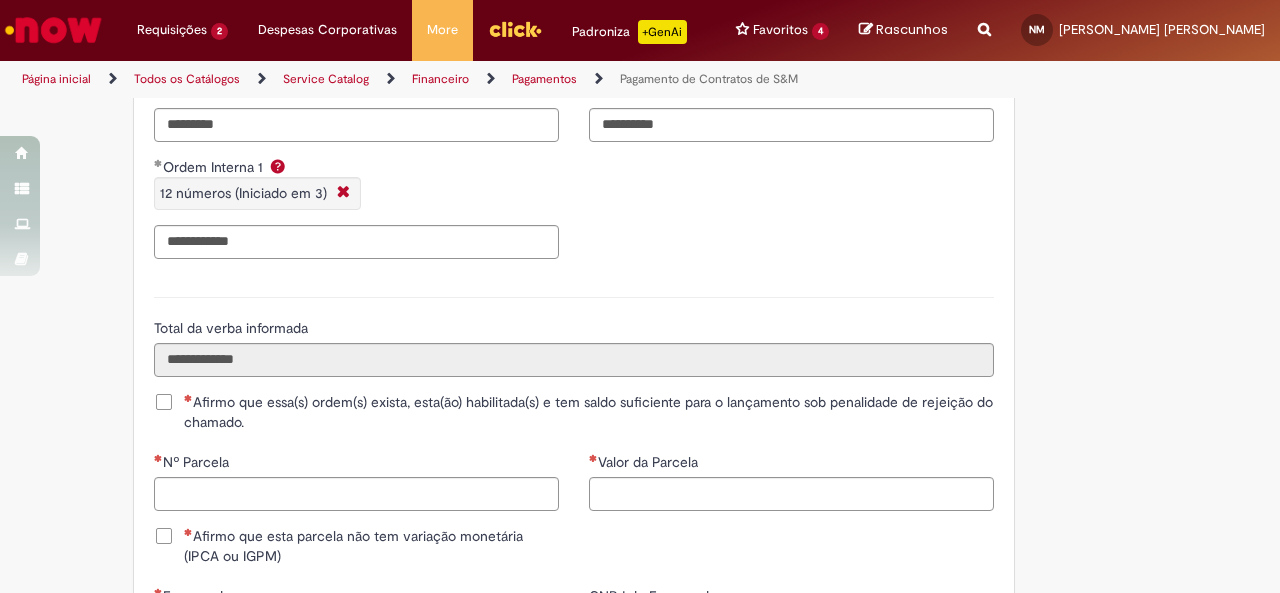 click on "Afirmo que essa(s) ordem(s) exista, esta(ão) habilitada(s) e tem saldo suficiente para o lançamento sob penalidade de rejeição do chamado." at bounding box center (589, 412) 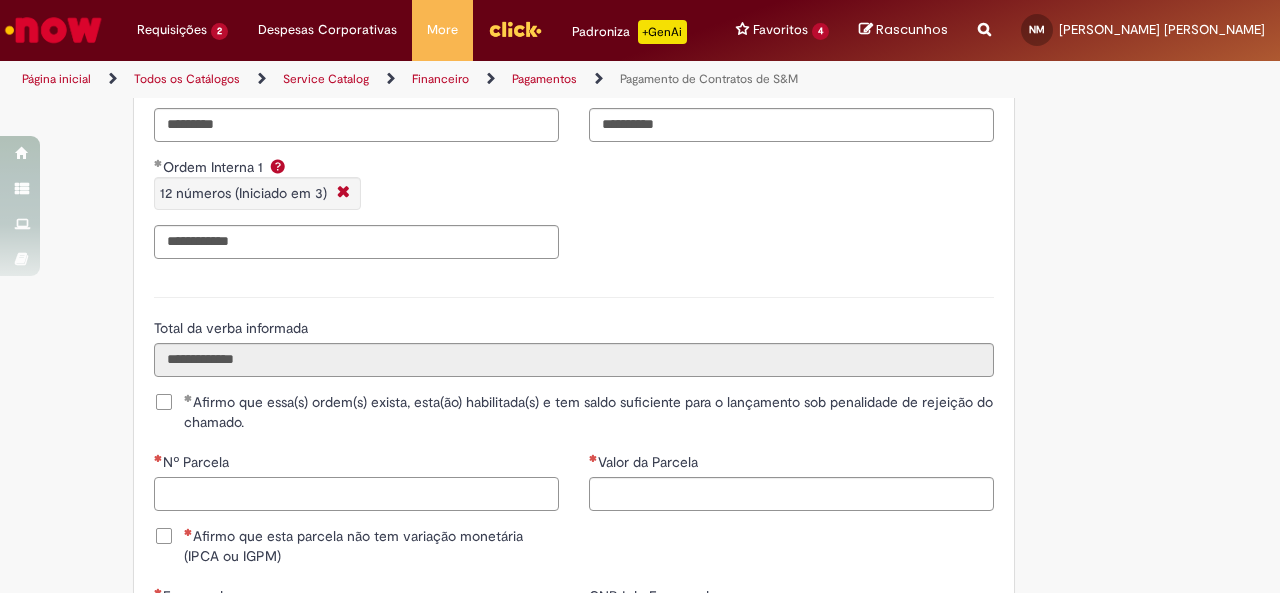 click on "Nº Parcela" at bounding box center (356, 494) 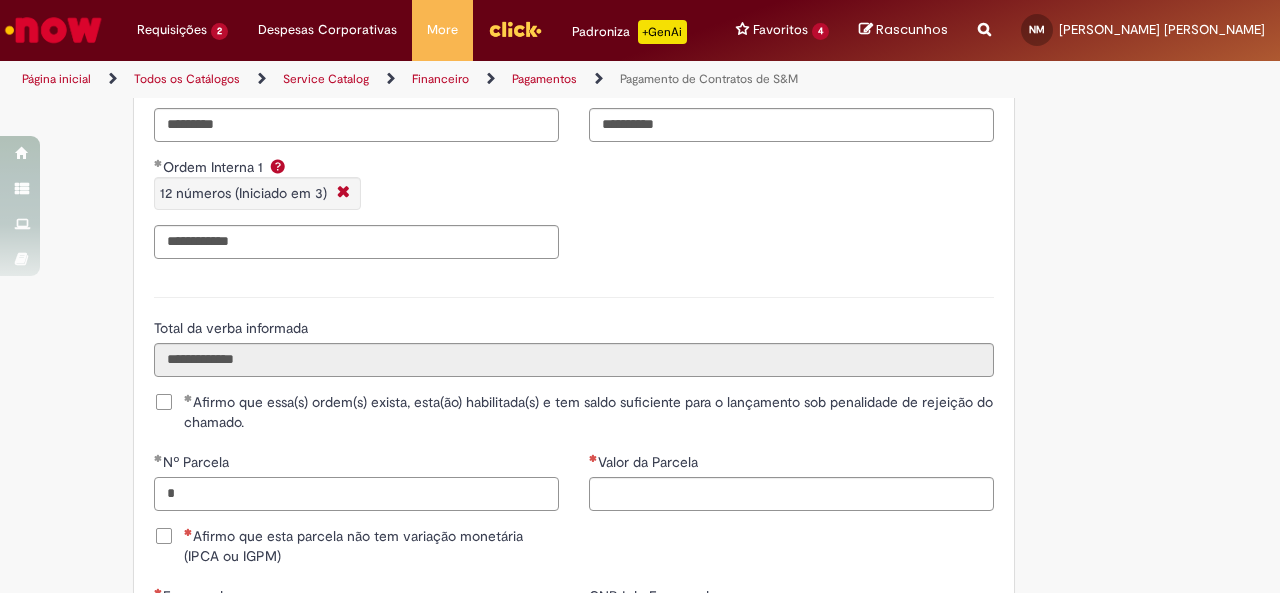 type on "*" 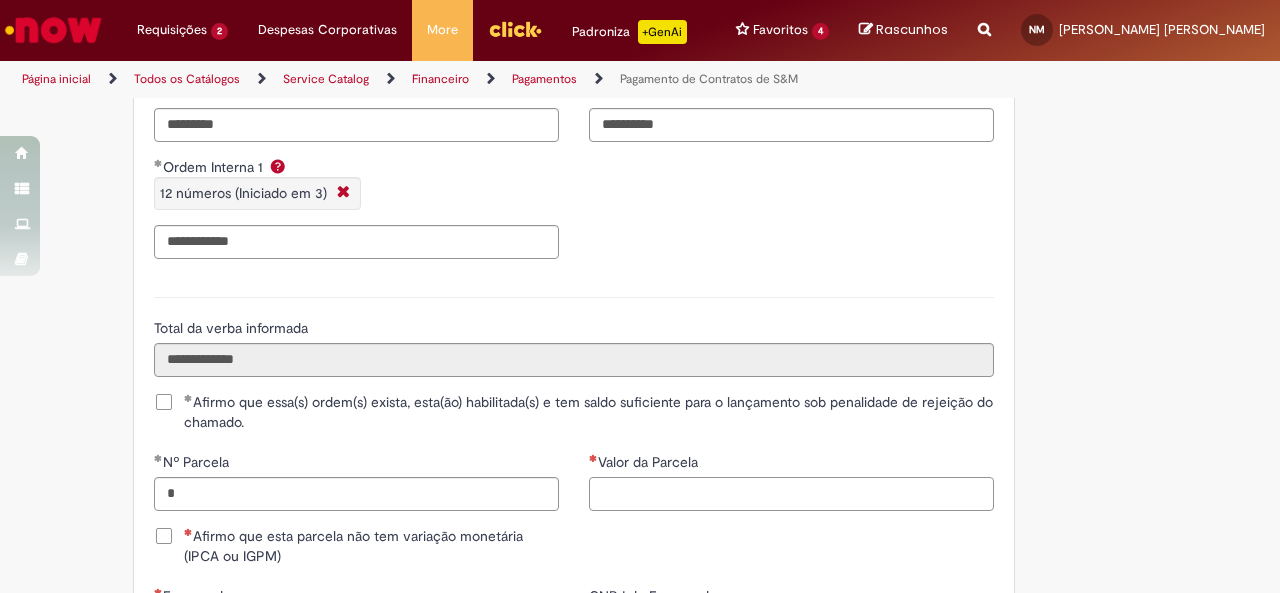 click on "Valor da Parcela" at bounding box center (791, 494) 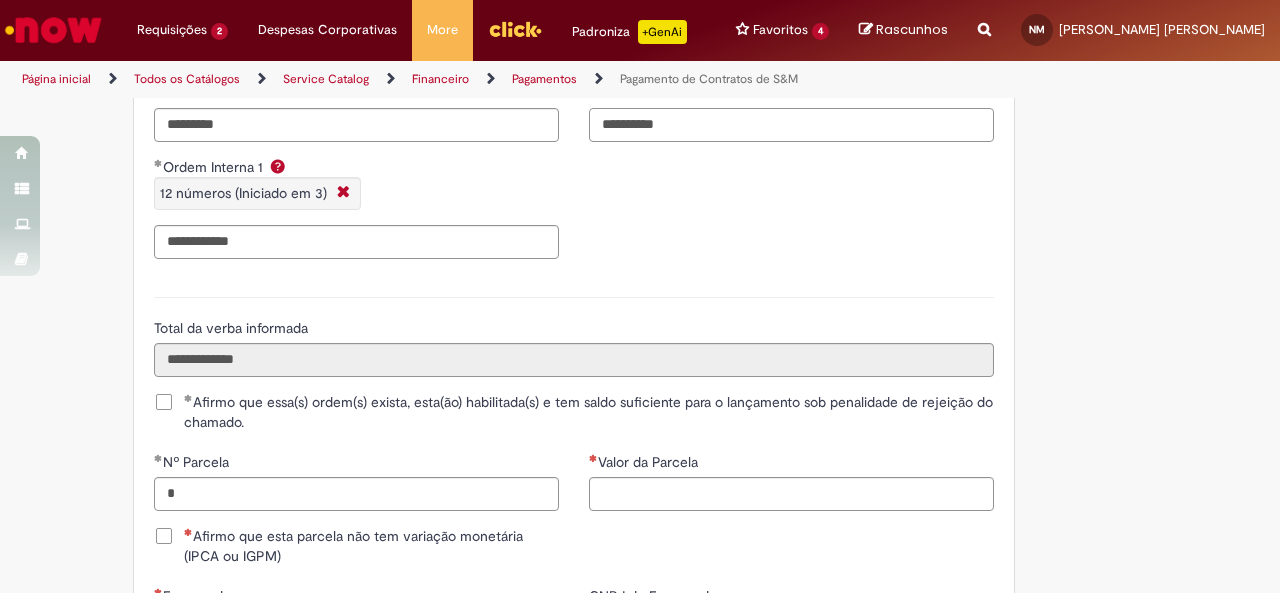 drag, startPoint x: 697, startPoint y: 126, endPoint x: 533, endPoint y: 115, distance: 164.36848 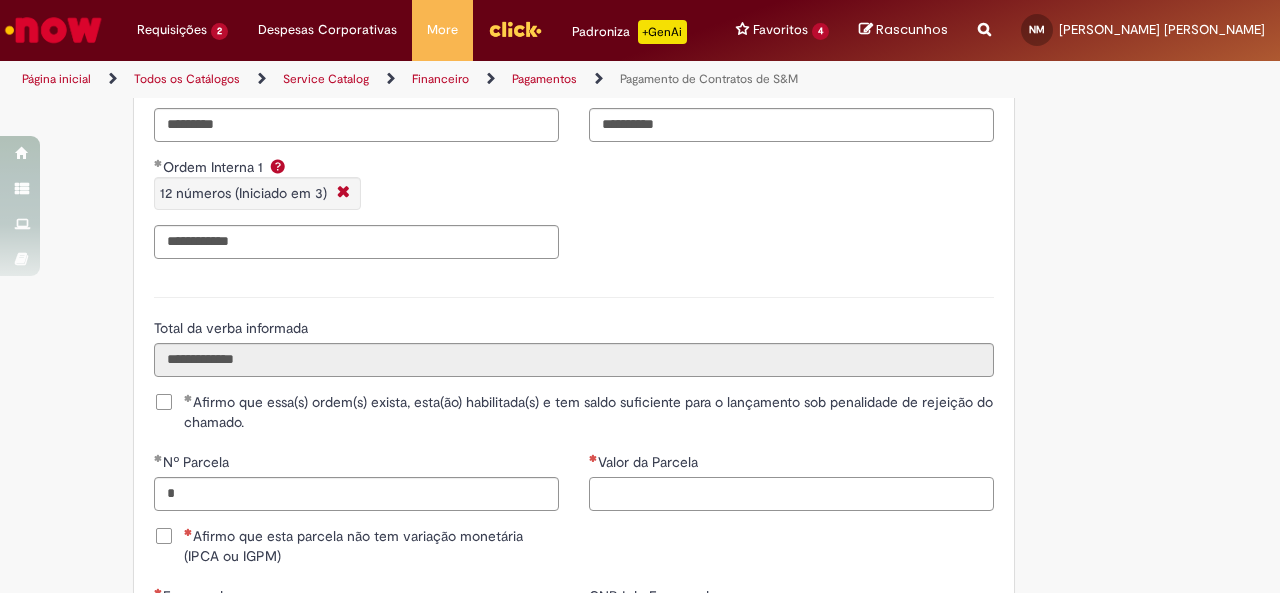 click on "Valor da Parcela" at bounding box center (791, 494) 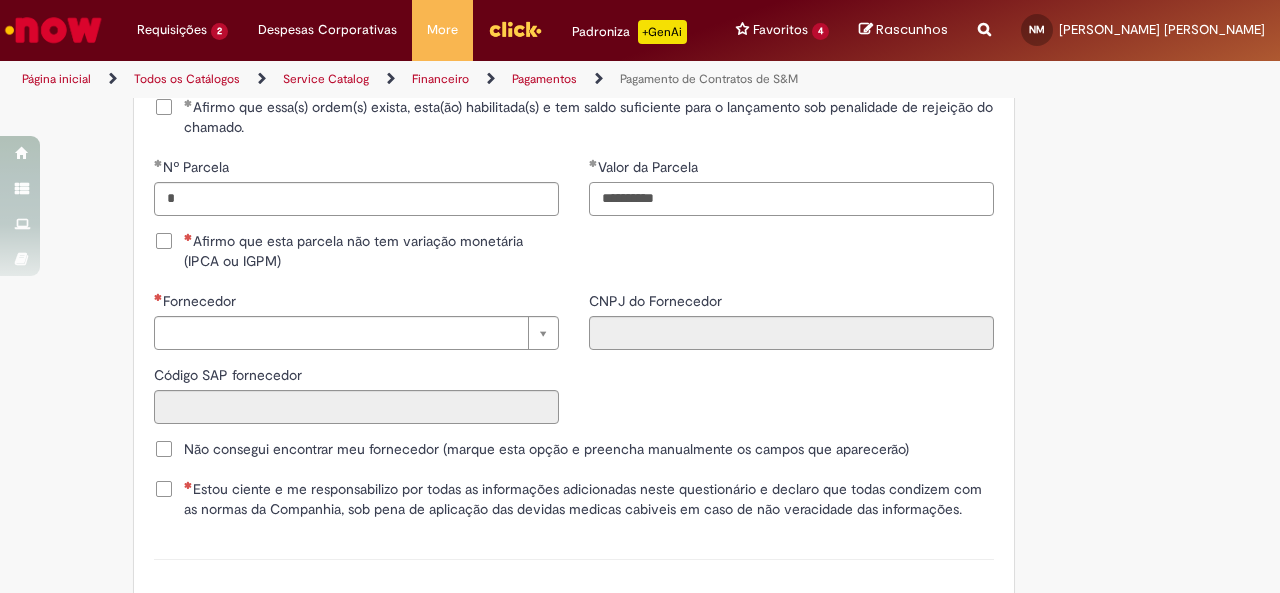 scroll, scrollTop: 2560, scrollLeft: 0, axis: vertical 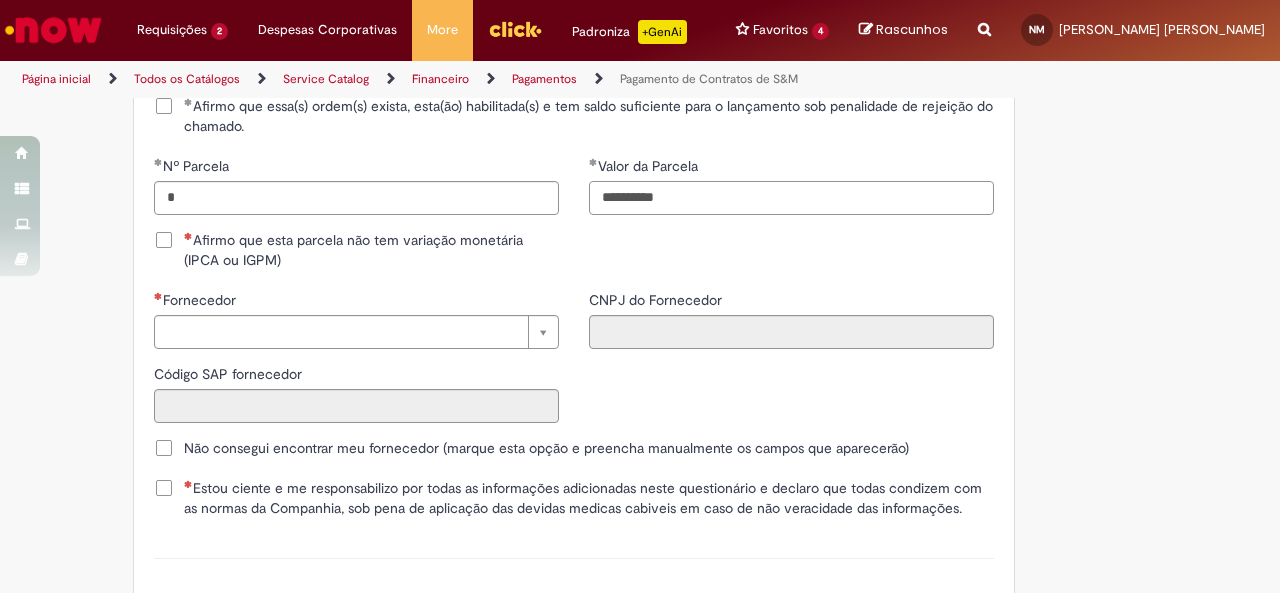 type on "**********" 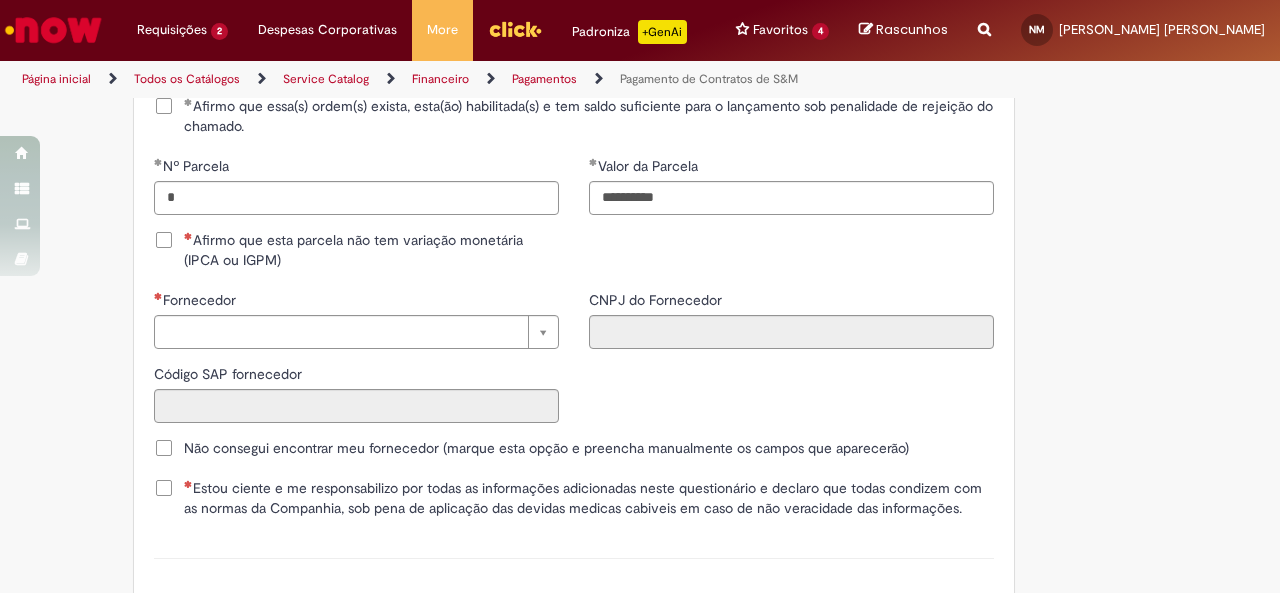 click on "Afirmo que esta parcela não tem variação monetária (IPCA ou IGPM)" at bounding box center (371, 250) 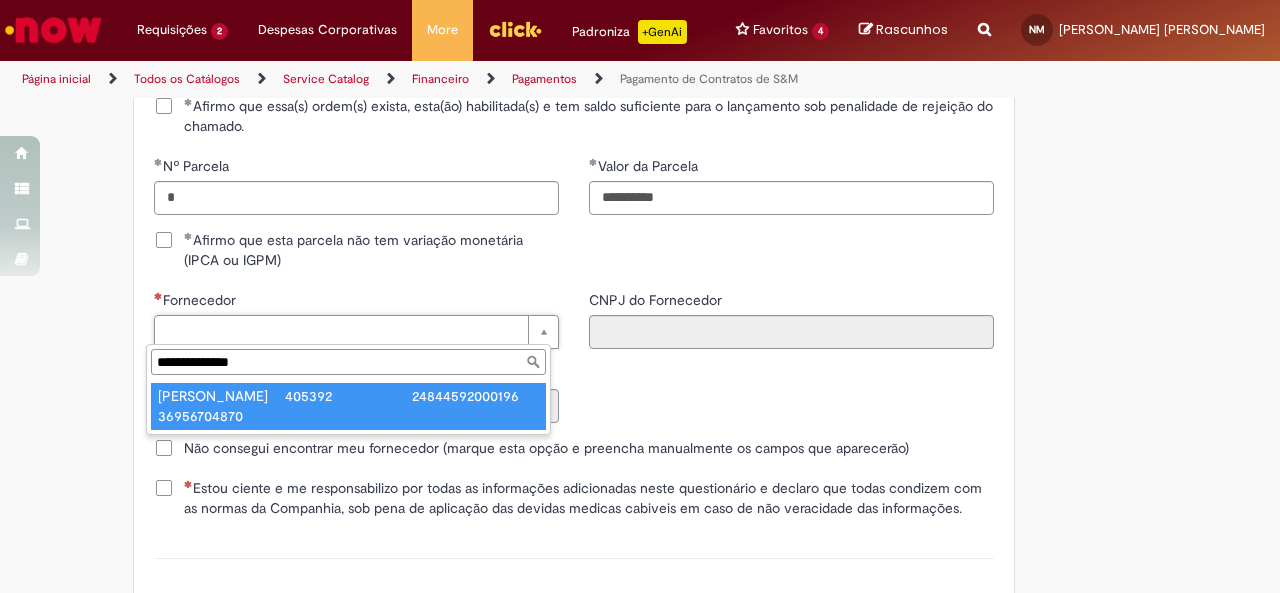 type on "**********" 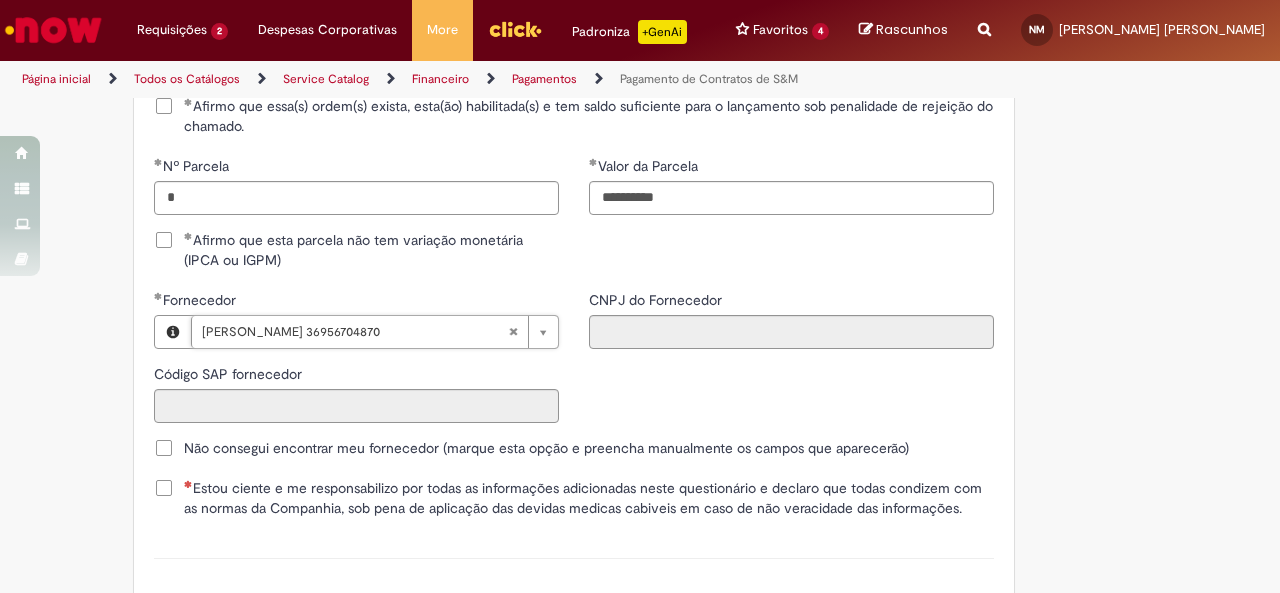 type on "******" 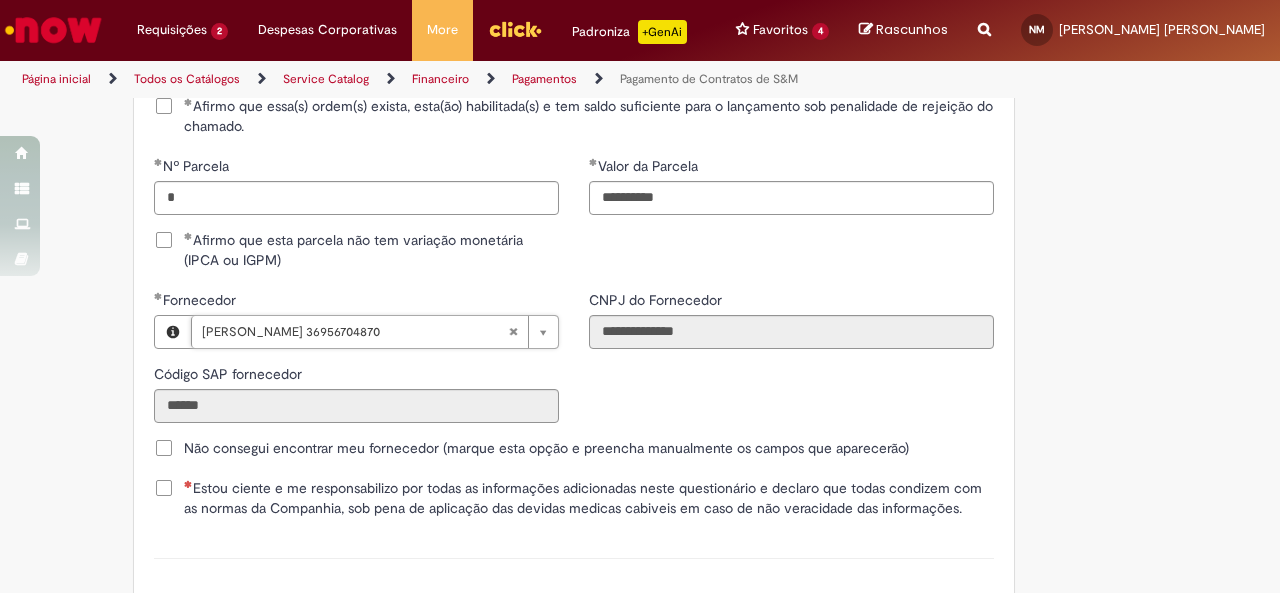 click on "Estou ciente e me responsabilizo por todas as informações adicionadas neste questionário e declaro que todas condizem com as normas da Companhia, sob pena de aplicação das devidas medicas cabiveis em caso de não veracidade das informações." at bounding box center (589, 498) 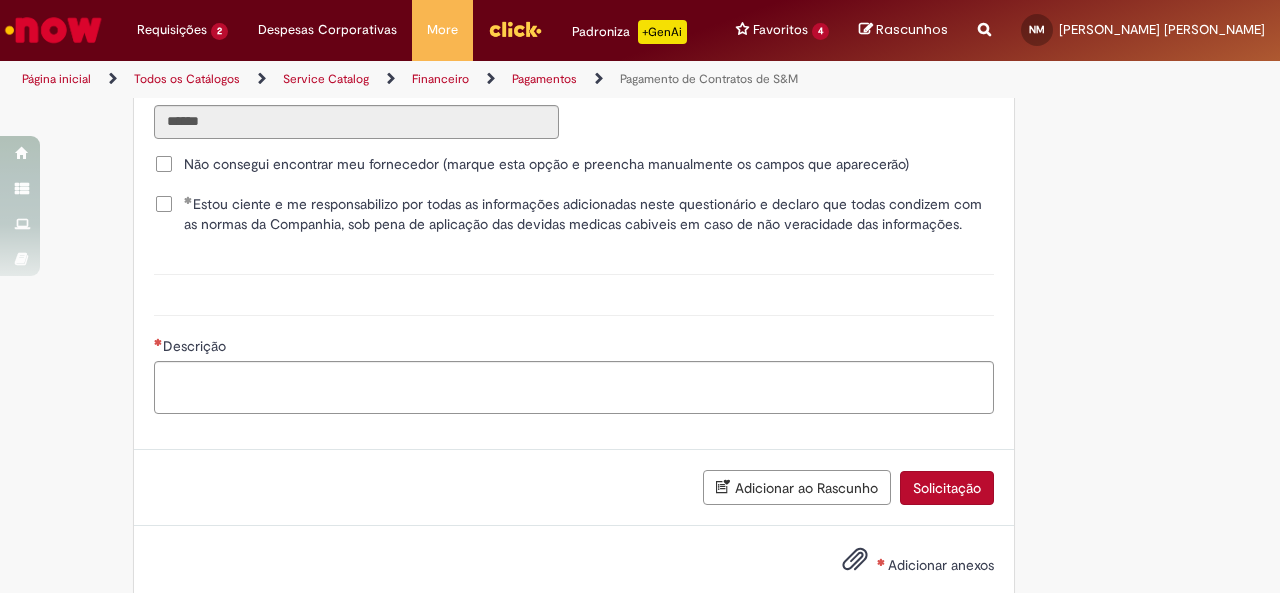scroll, scrollTop: 2846, scrollLeft: 0, axis: vertical 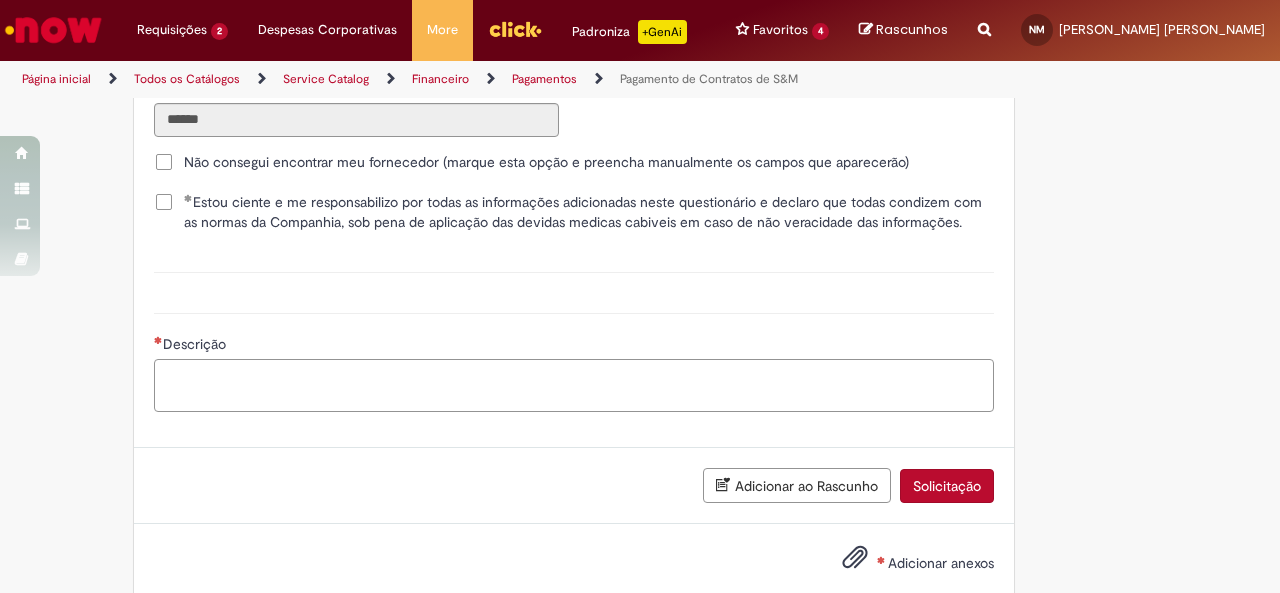 click on "Descrição" at bounding box center [574, 385] 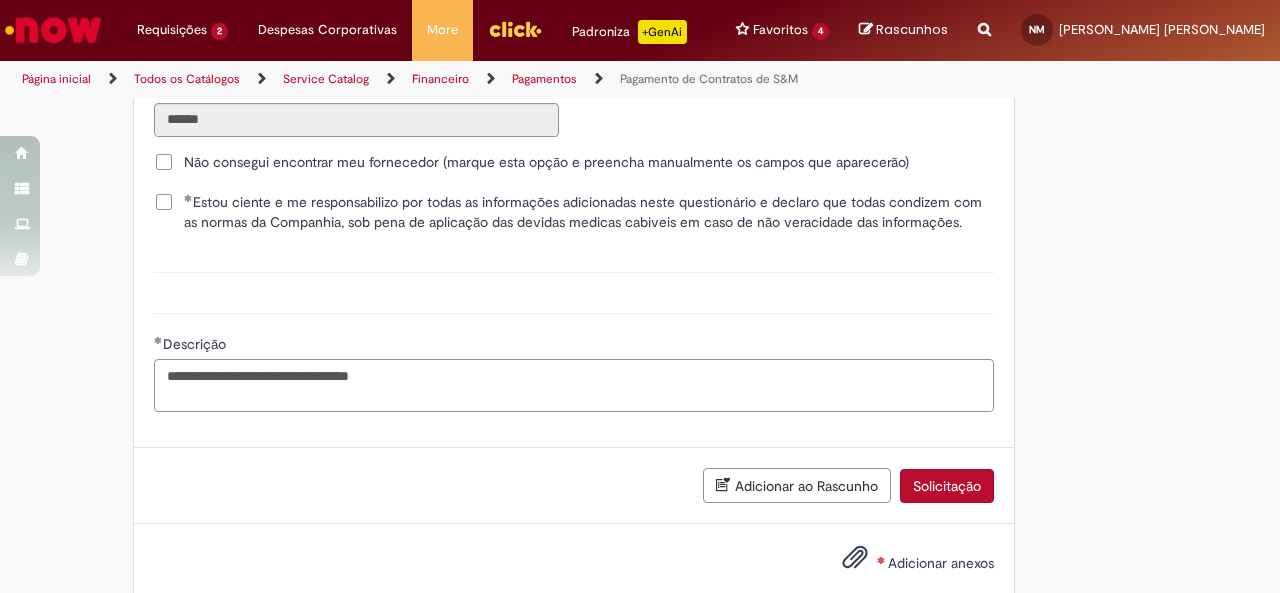 type on "**********" 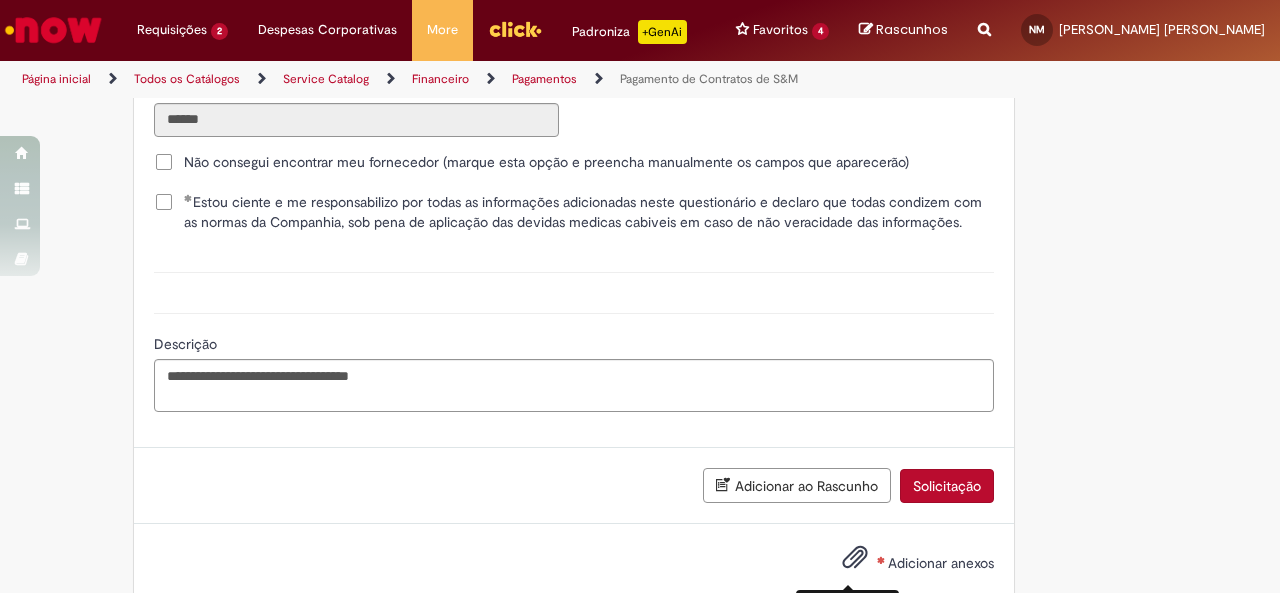 click on "Adicionar anexos" at bounding box center [855, 562] 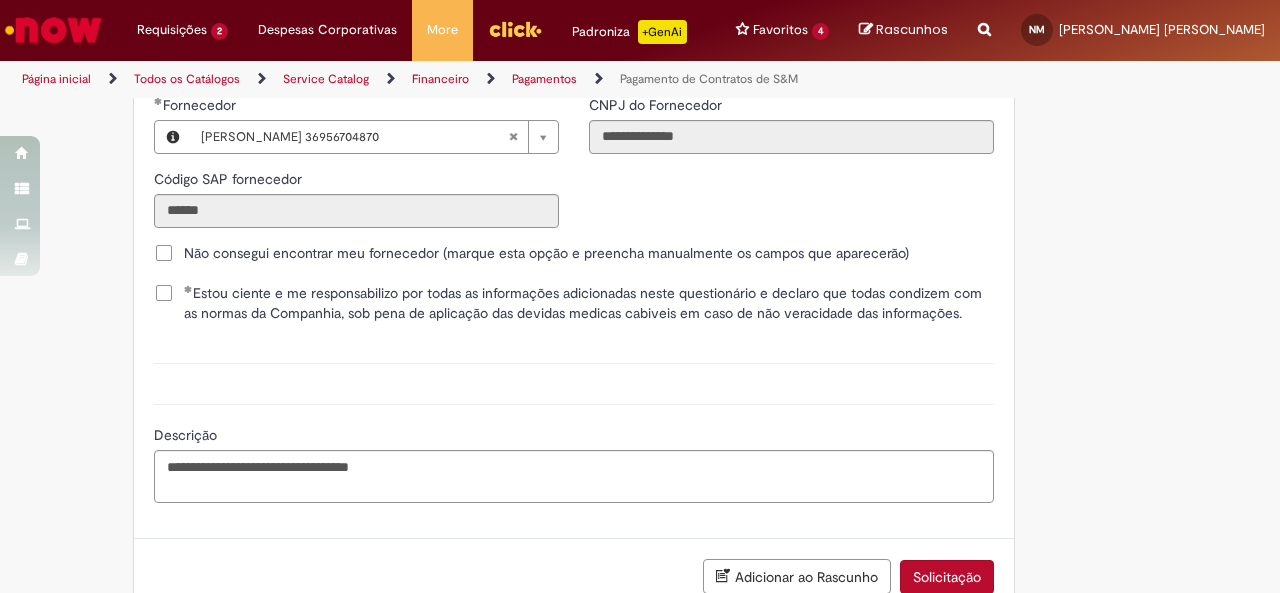 scroll, scrollTop: 2953, scrollLeft: 0, axis: vertical 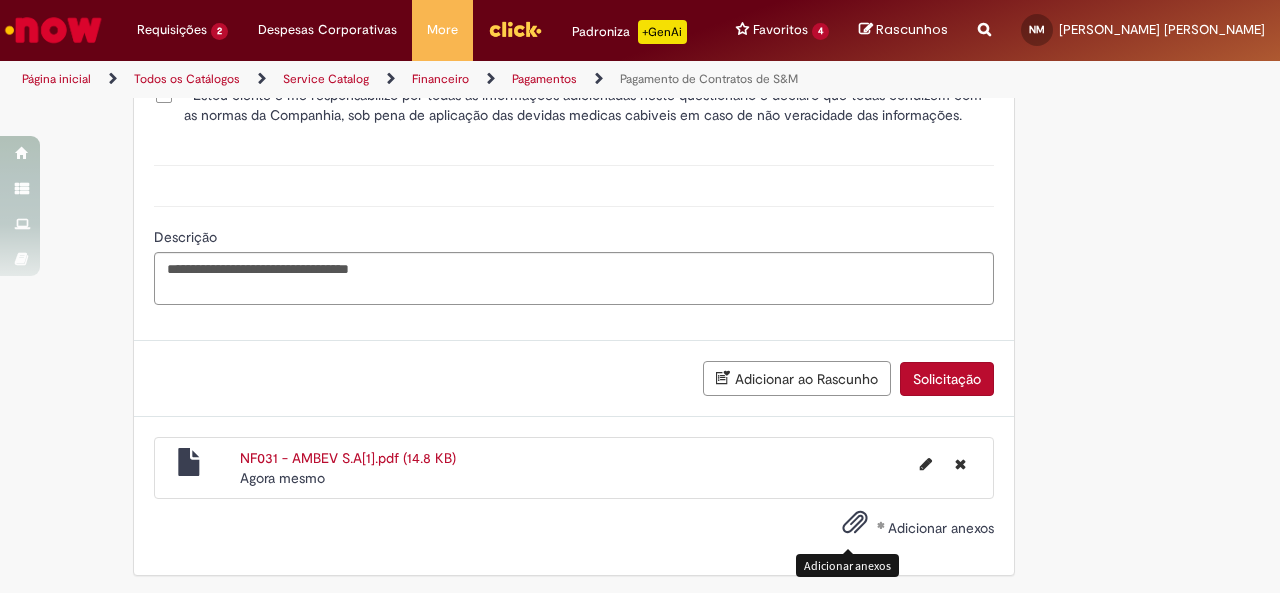 click at bounding box center [855, 523] 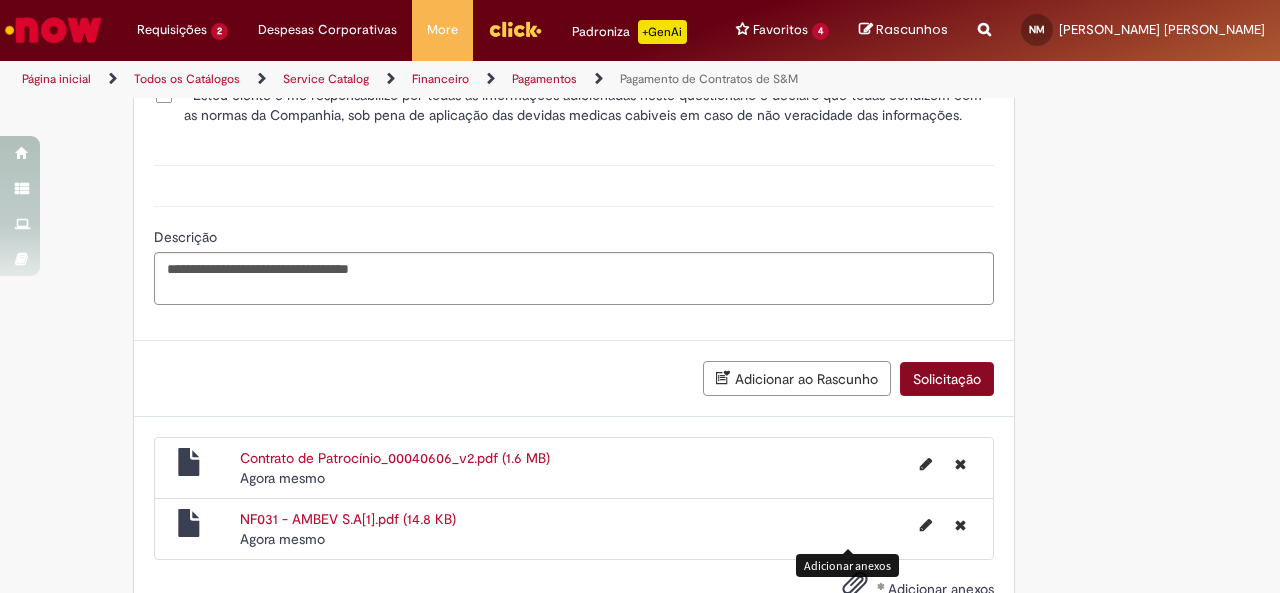 scroll, scrollTop: 3014, scrollLeft: 0, axis: vertical 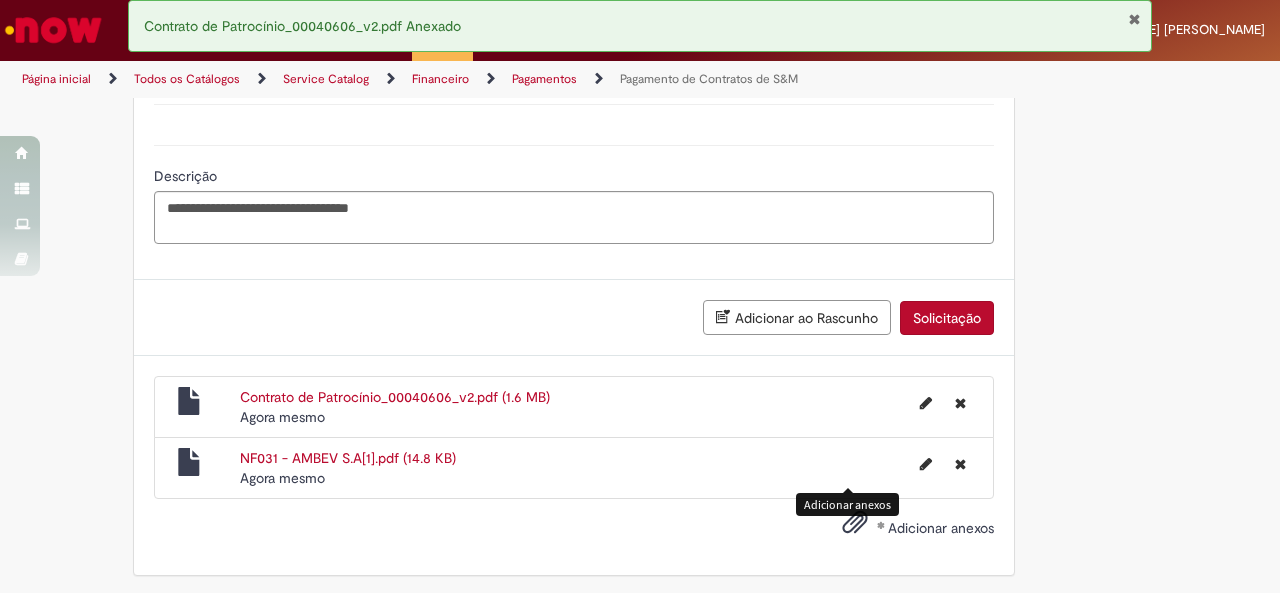 click on "Solicitação" at bounding box center [947, 318] 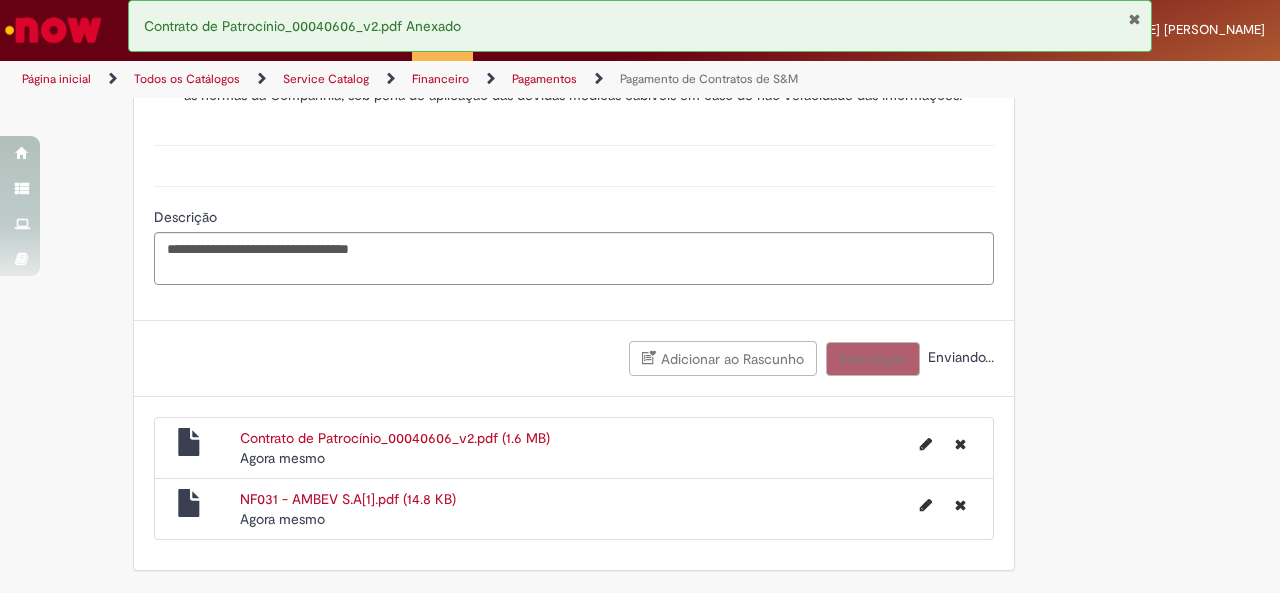 scroll, scrollTop: 2968, scrollLeft: 0, axis: vertical 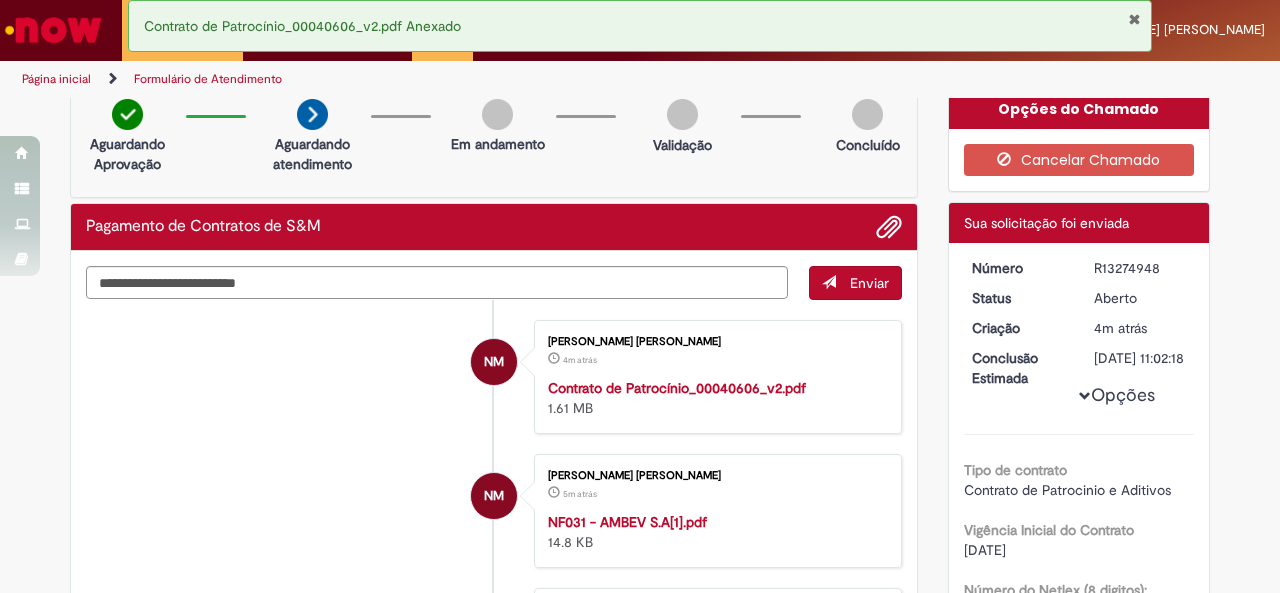 click on "R13274948" at bounding box center [1140, 268] 